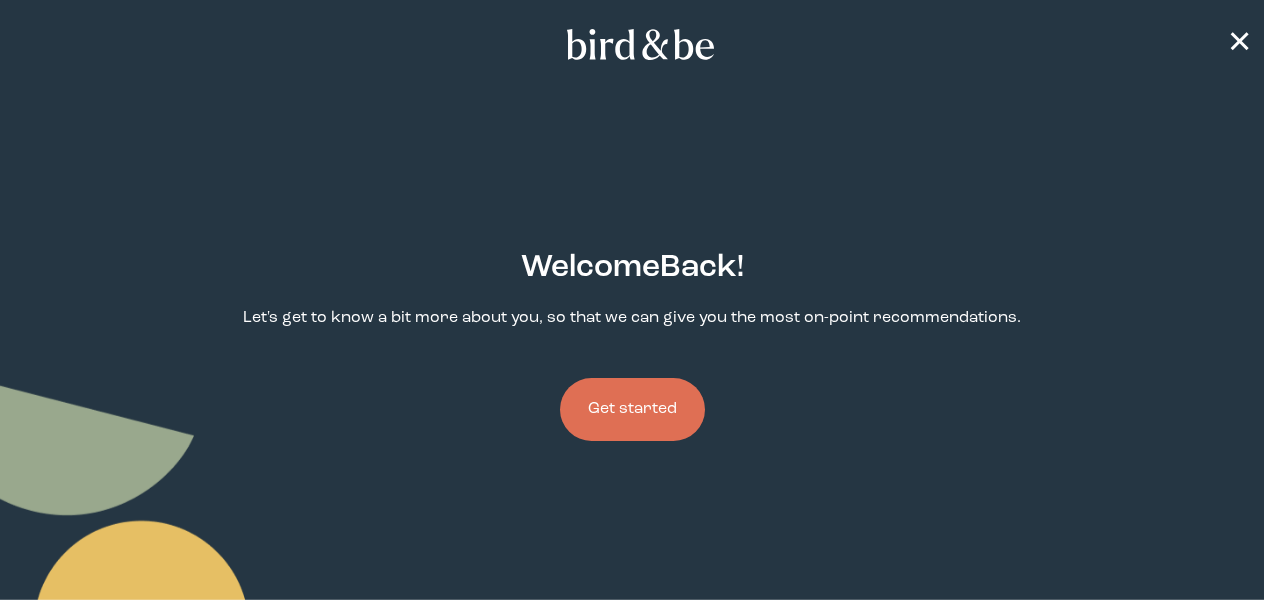 scroll, scrollTop: 0, scrollLeft: 0, axis: both 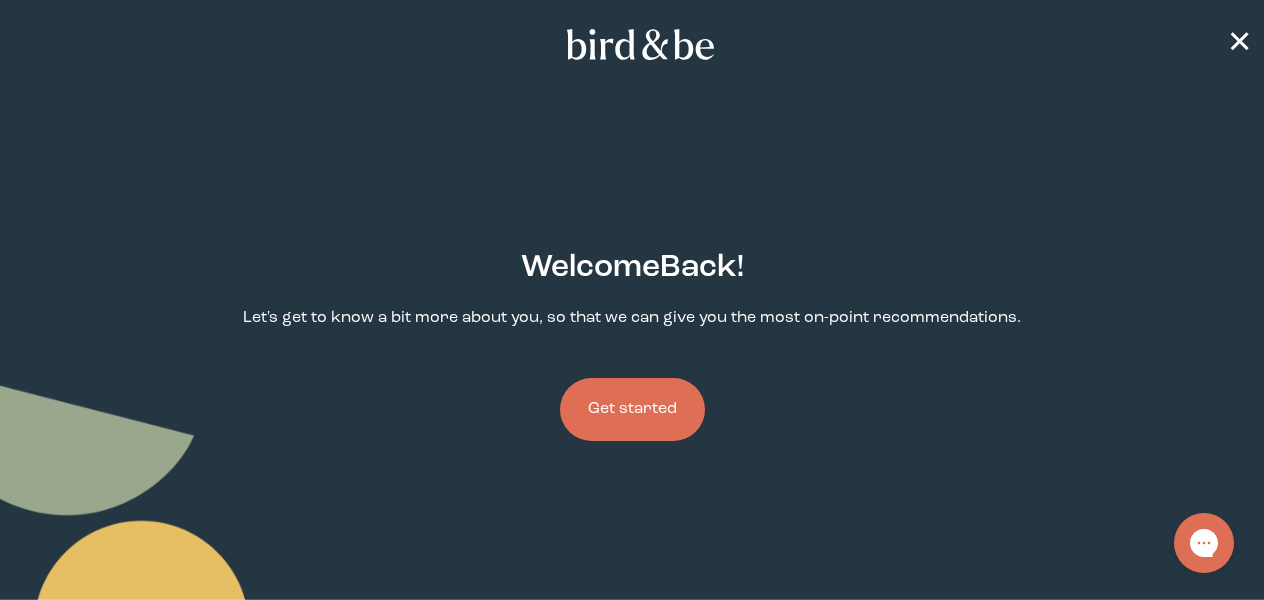 click on "Get started" at bounding box center (632, 409) 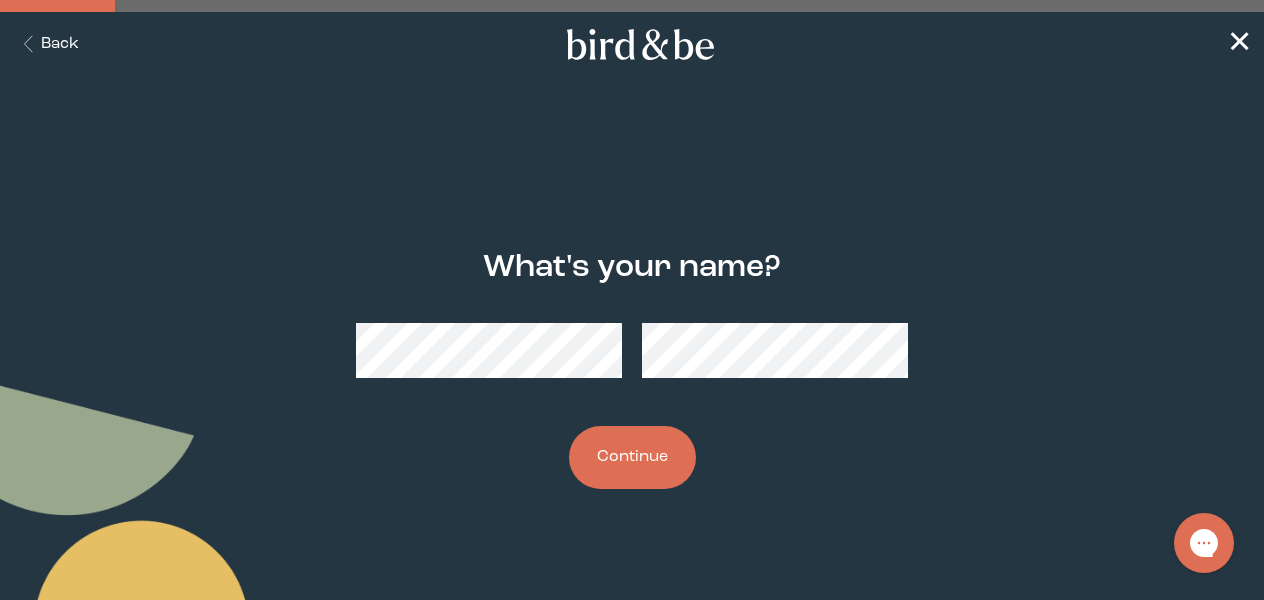 click on "Continue" at bounding box center [632, 457] 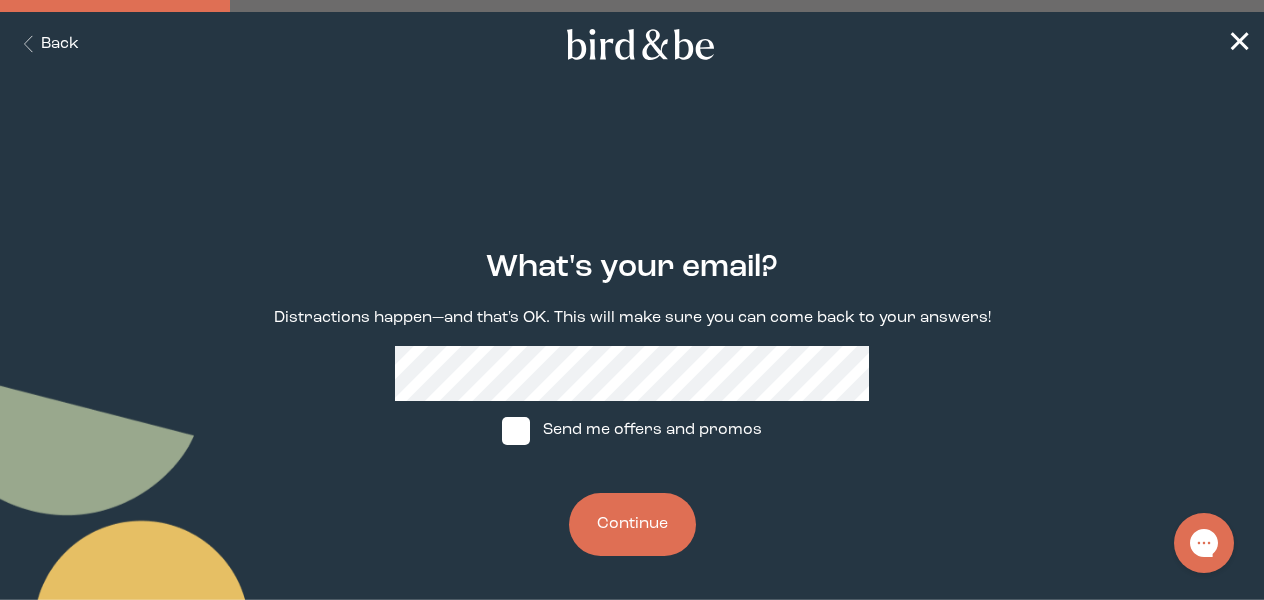 click on "Continue" at bounding box center [632, 524] 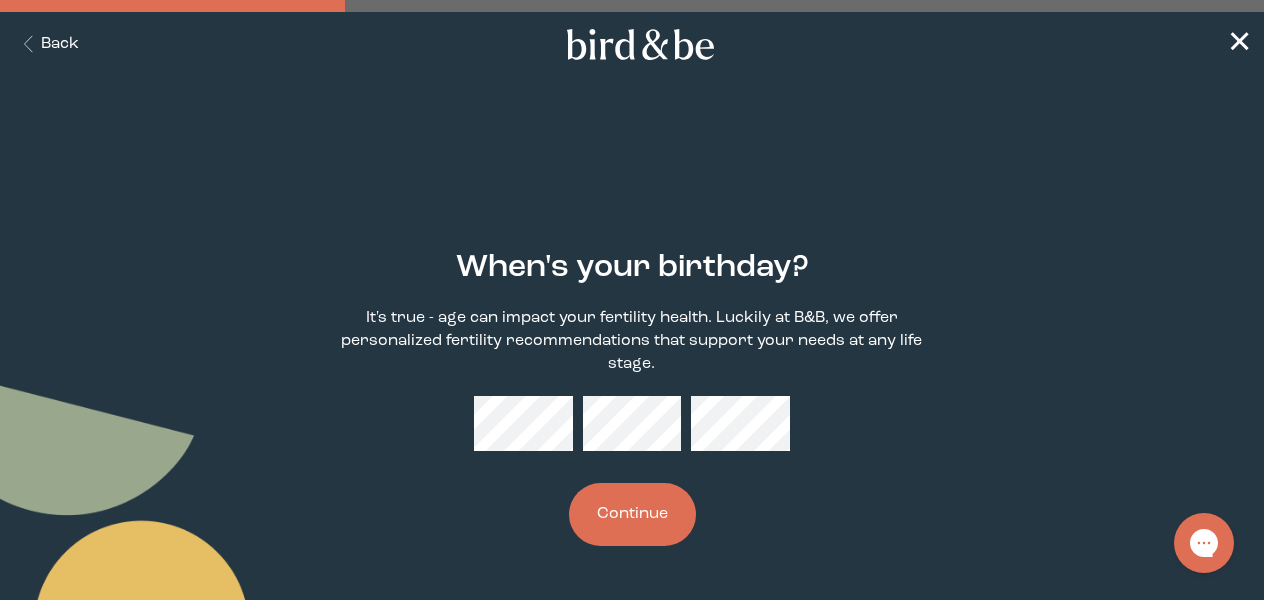 click on "Continue" at bounding box center [632, 514] 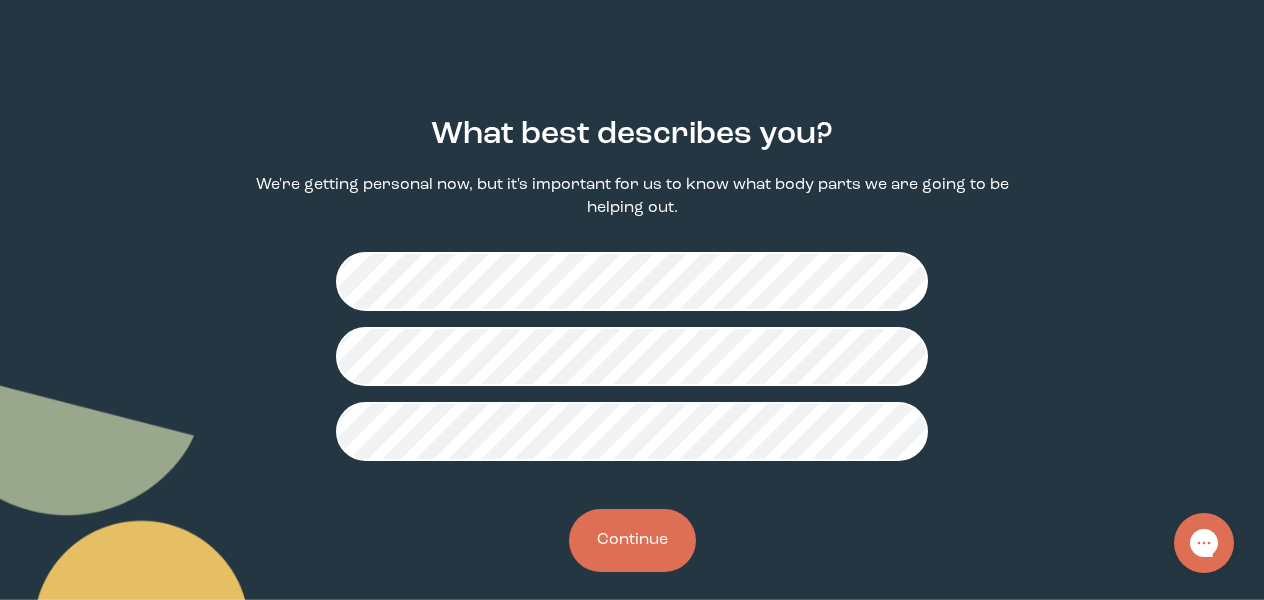 scroll, scrollTop: 153, scrollLeft: 0, axis: vertical 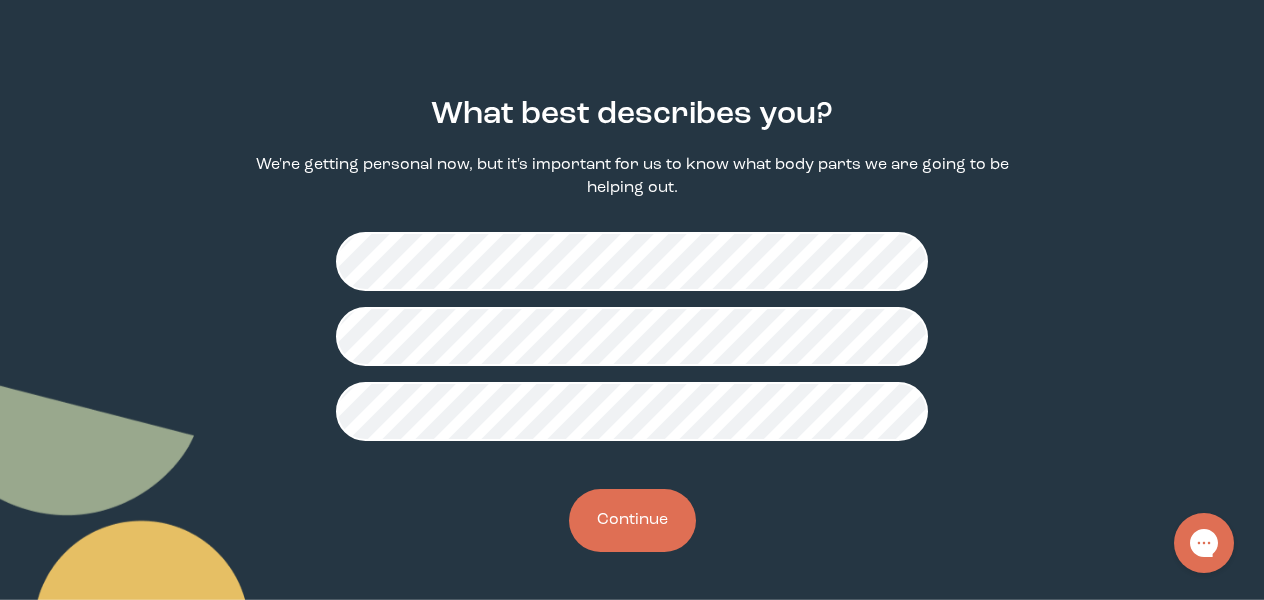 click on "Continue" at bounding box center [632, 520] 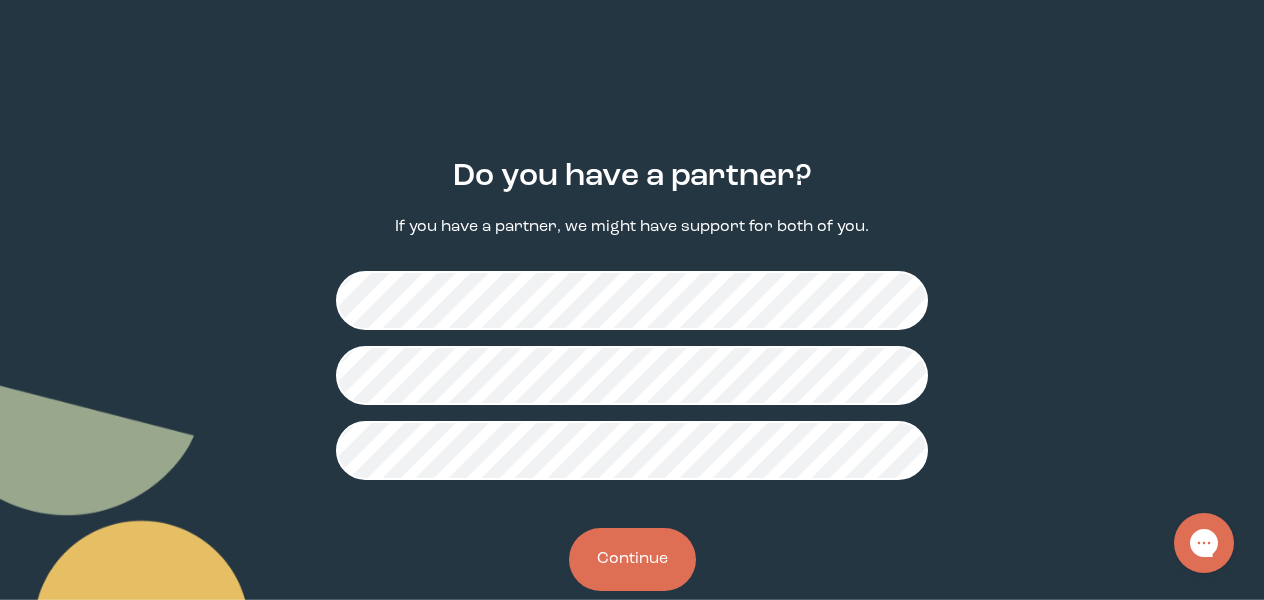 scroll, scrollTop: 130, scrollLeft: 0, axis: vertical 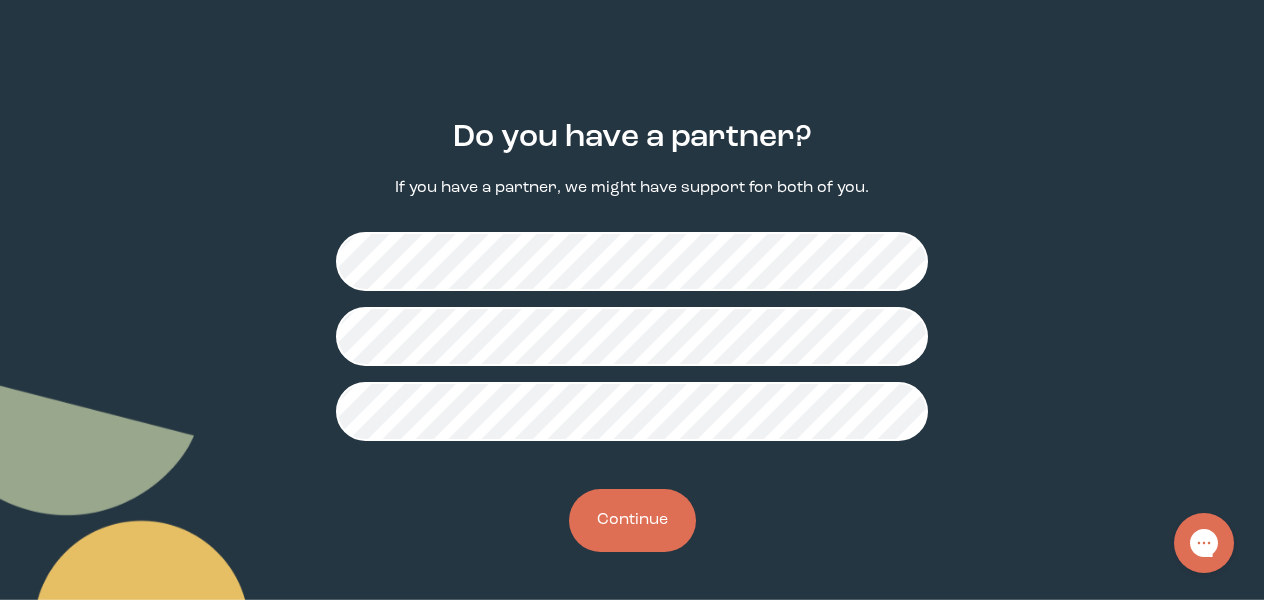 click on "Continue" at bounding box center (632, 520) 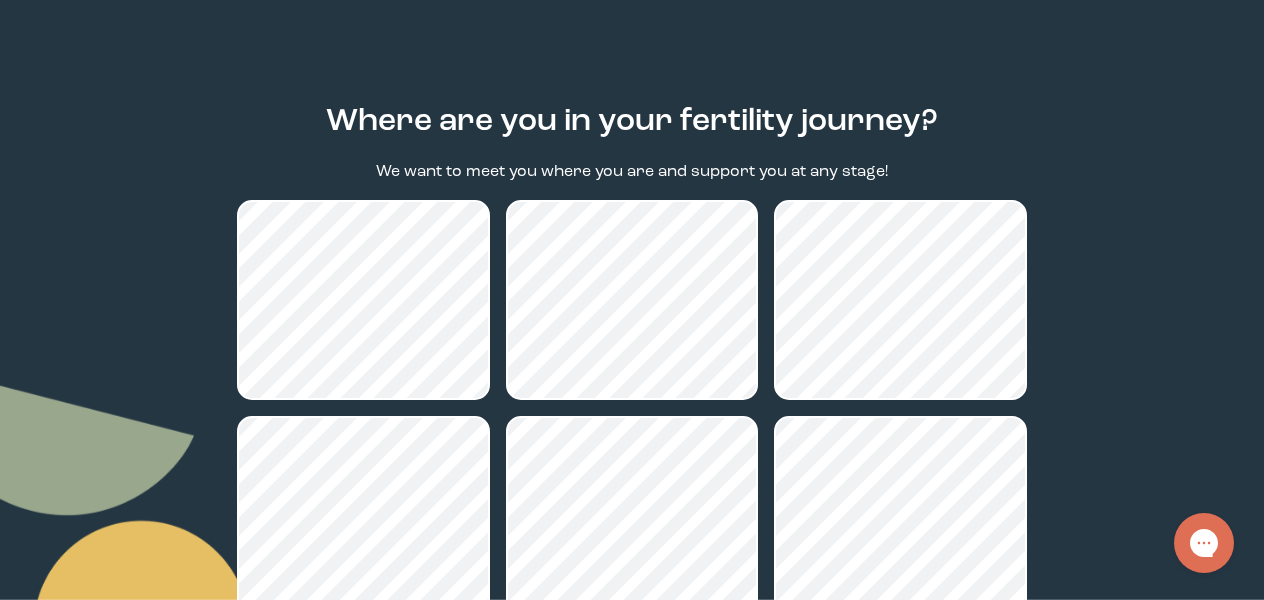 scroll, scrollTop: 148, scrollLeft: 0, axis: vertical 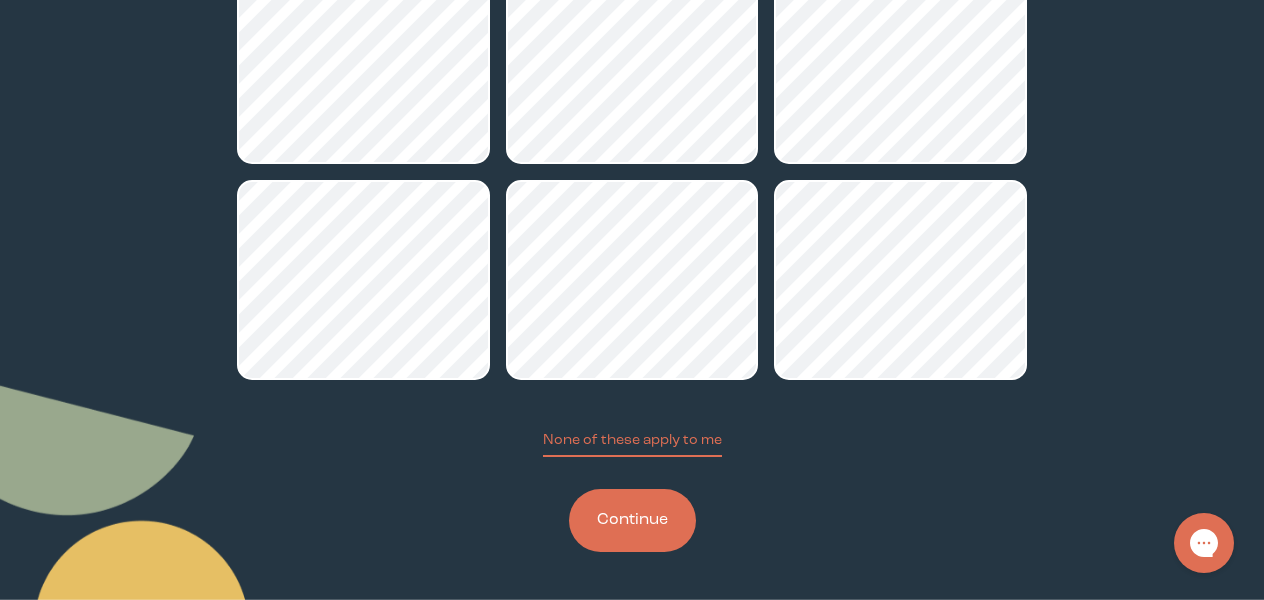 click on "Continue" at bounding box center [632, 520] 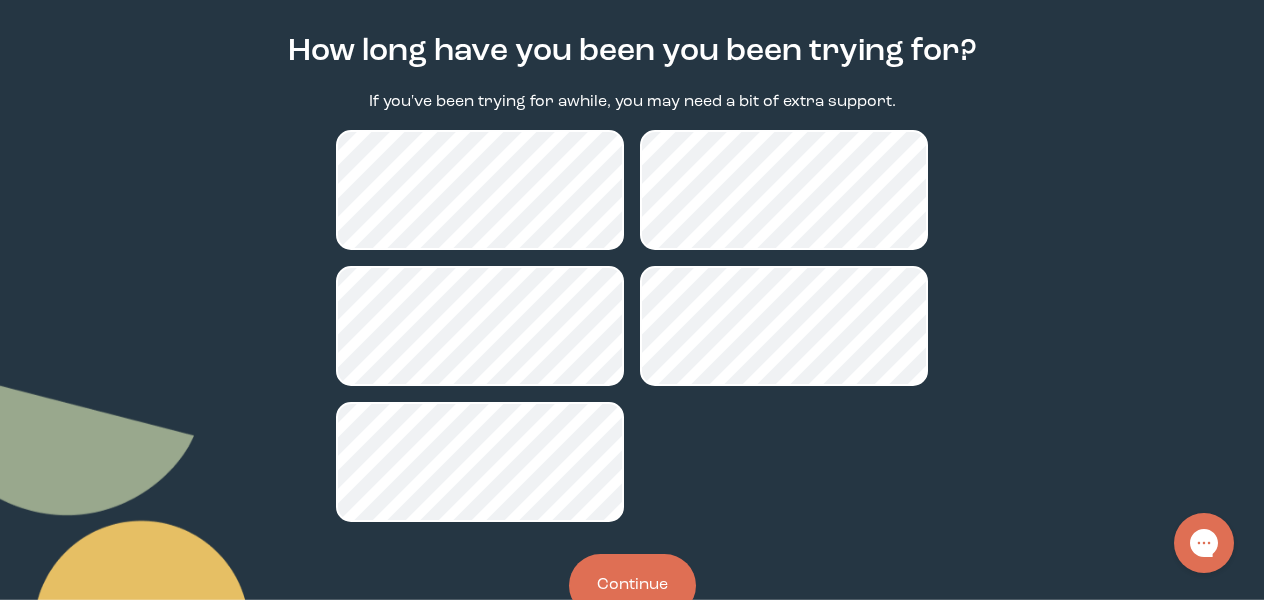 scroll, scrollTop: 237, scrollLeft: 0, axis: vertical 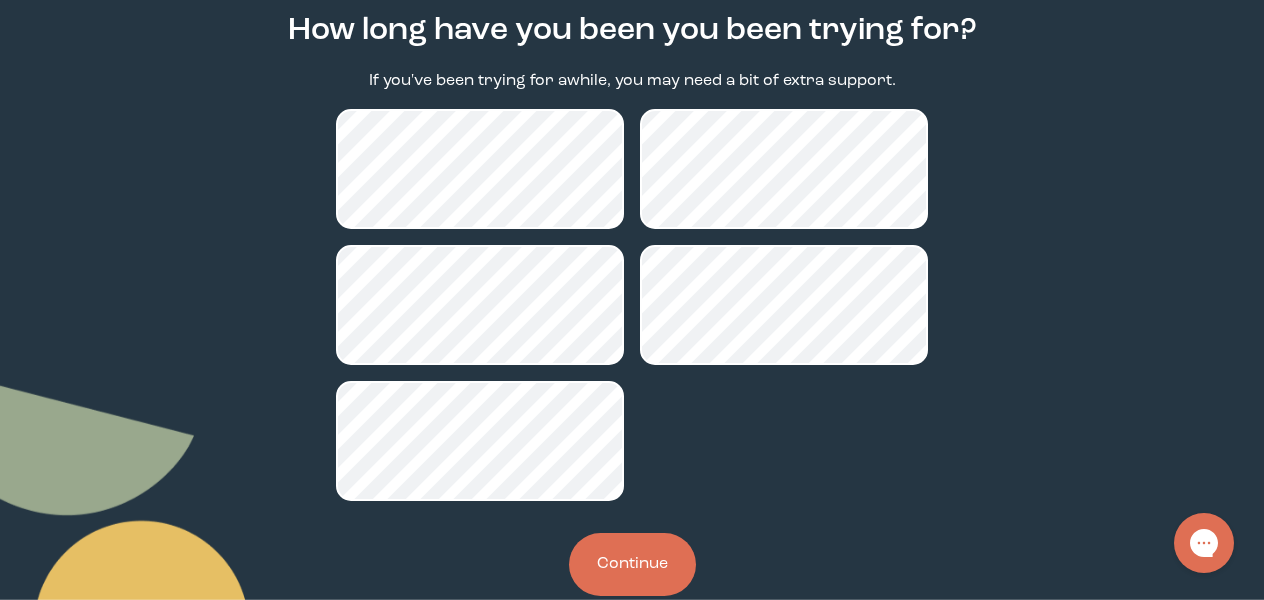 click on "Continue" at bounding box center [632, 564] 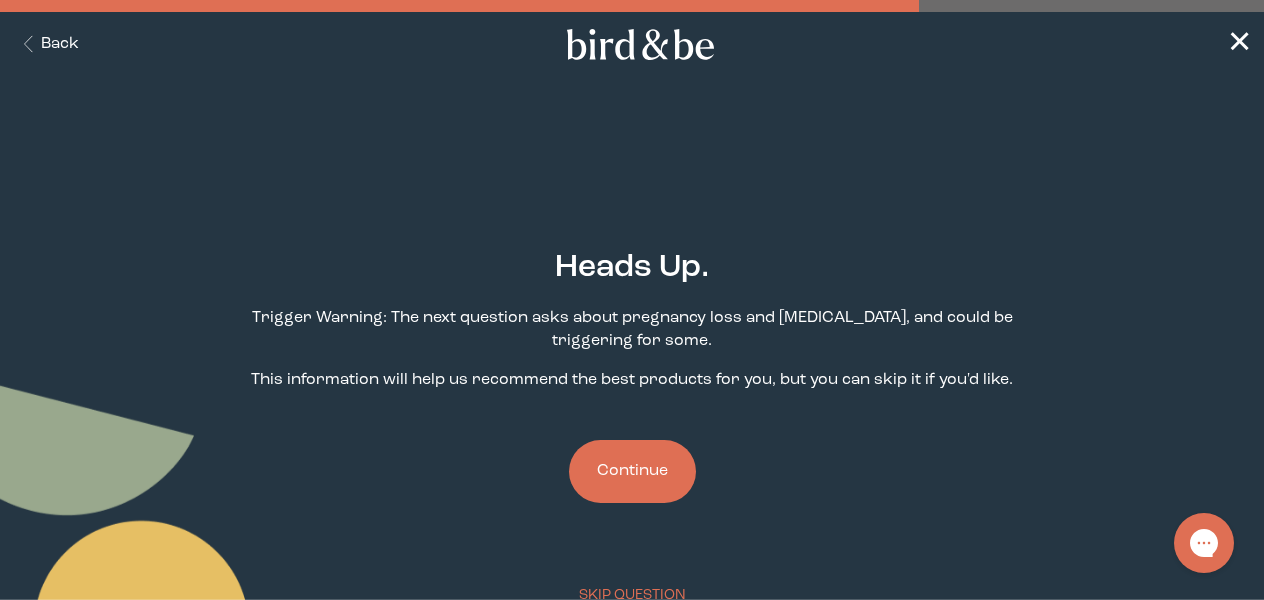 click on "Heads Up. Trigger Warning: The next question asks about pregnancy loss and [MEDICAL_DATA], and could be triggering for some.   This information will help us recommend the best products for you, but you can skip it if you'd like. Continue SKIP QUESTION" at bounding box center [632, 415] 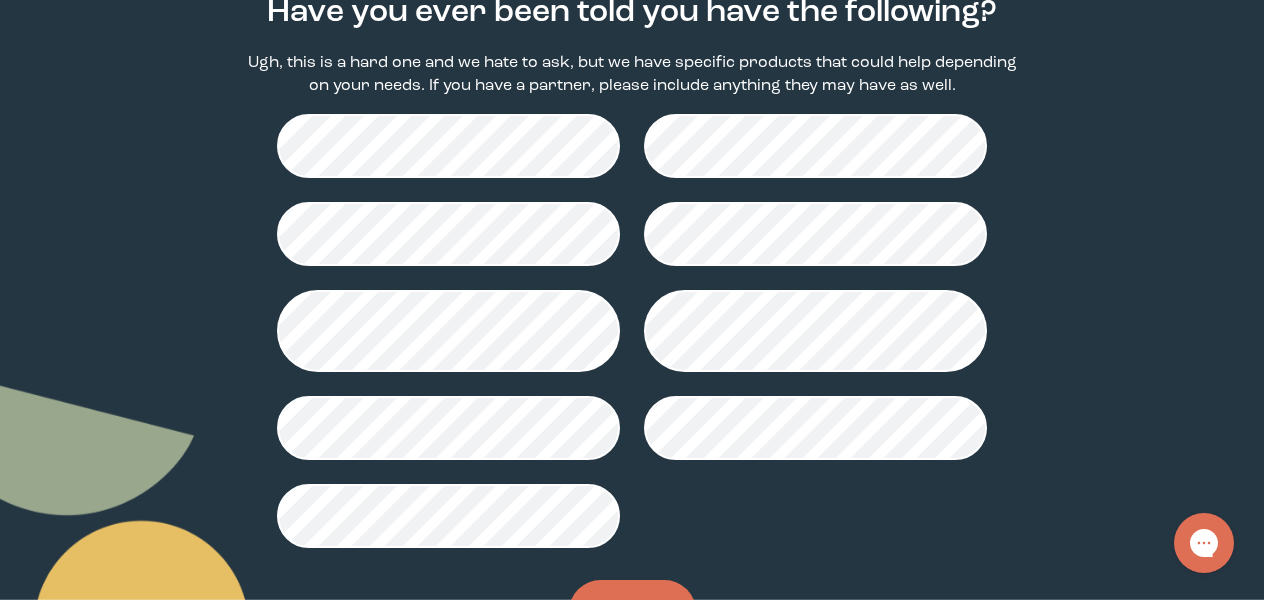 scroll, scrollTop: 267, scrollLeft: 0, axis: vertical 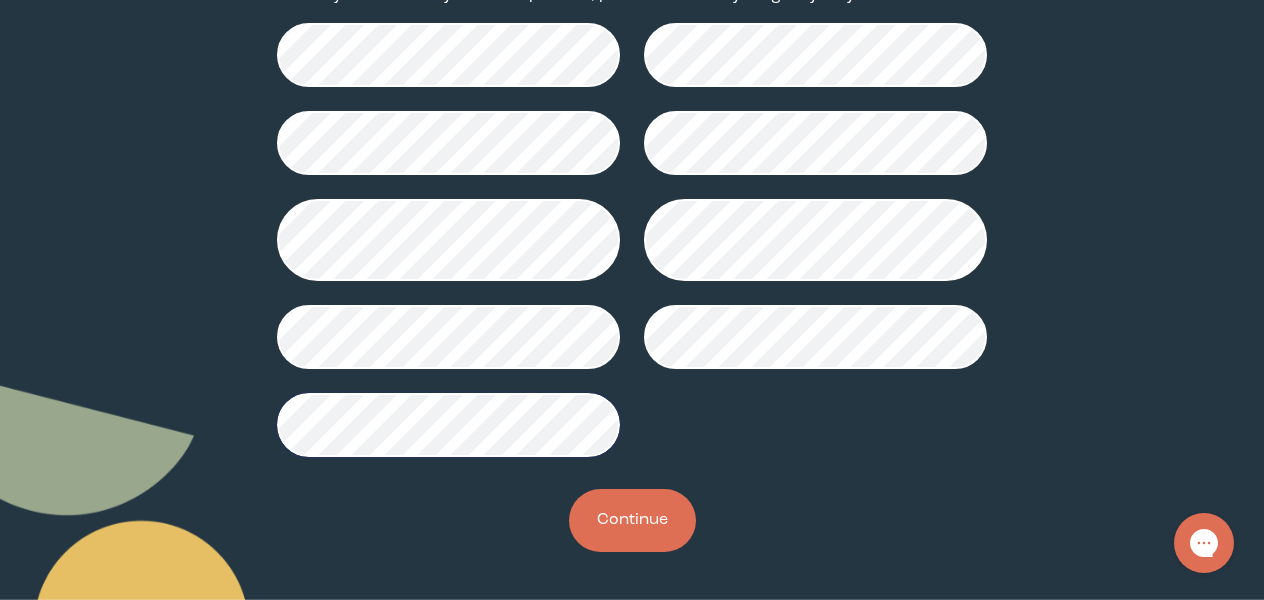 drag, startPoint x: 620, startPoint y: 521, endPoint x: 757, endPoint y: 417, distance: 172.00291 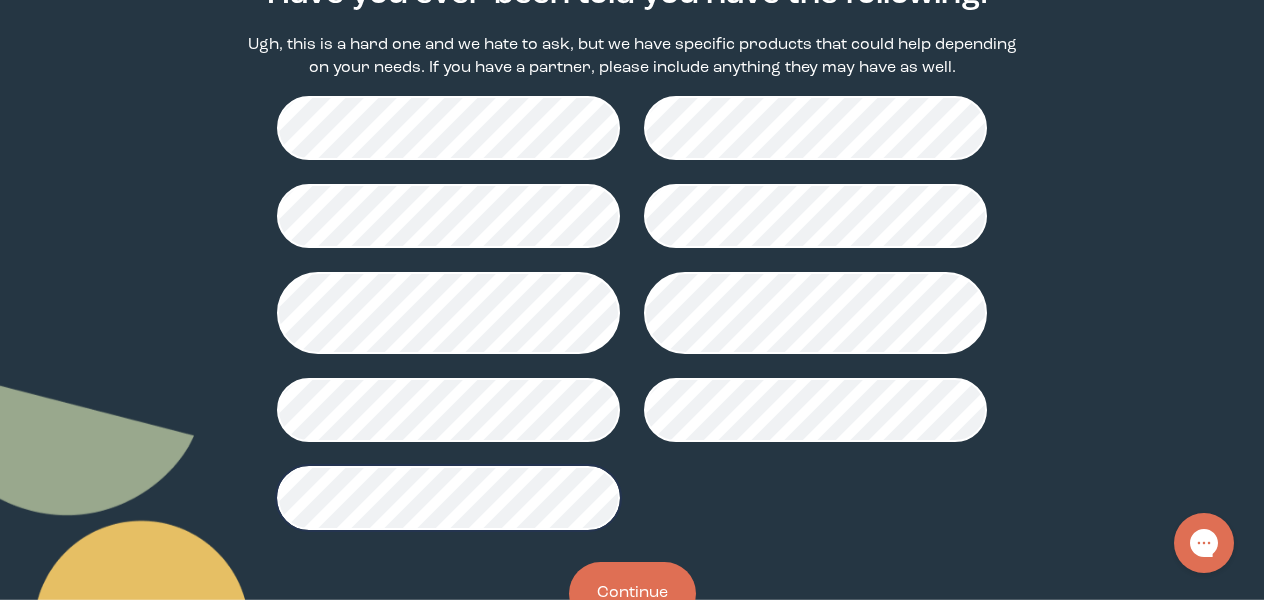 scroll, scrollTop: 278, scrollLeft: 0, axis: vertical 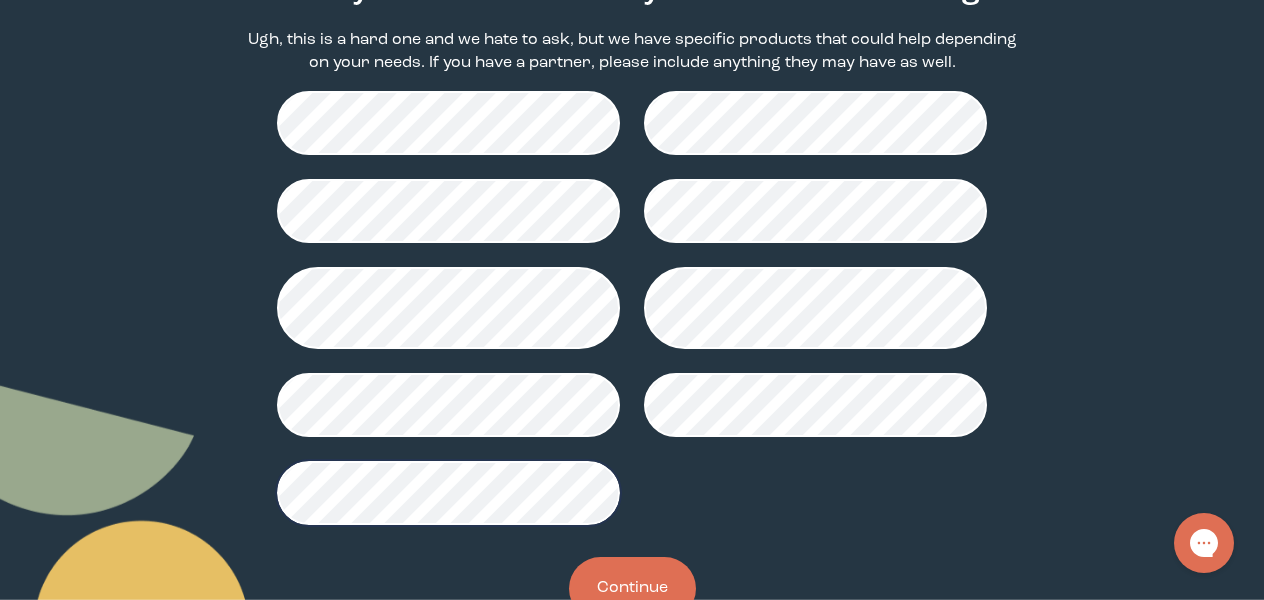 click on "Continue" at bounding box center [632, 588] 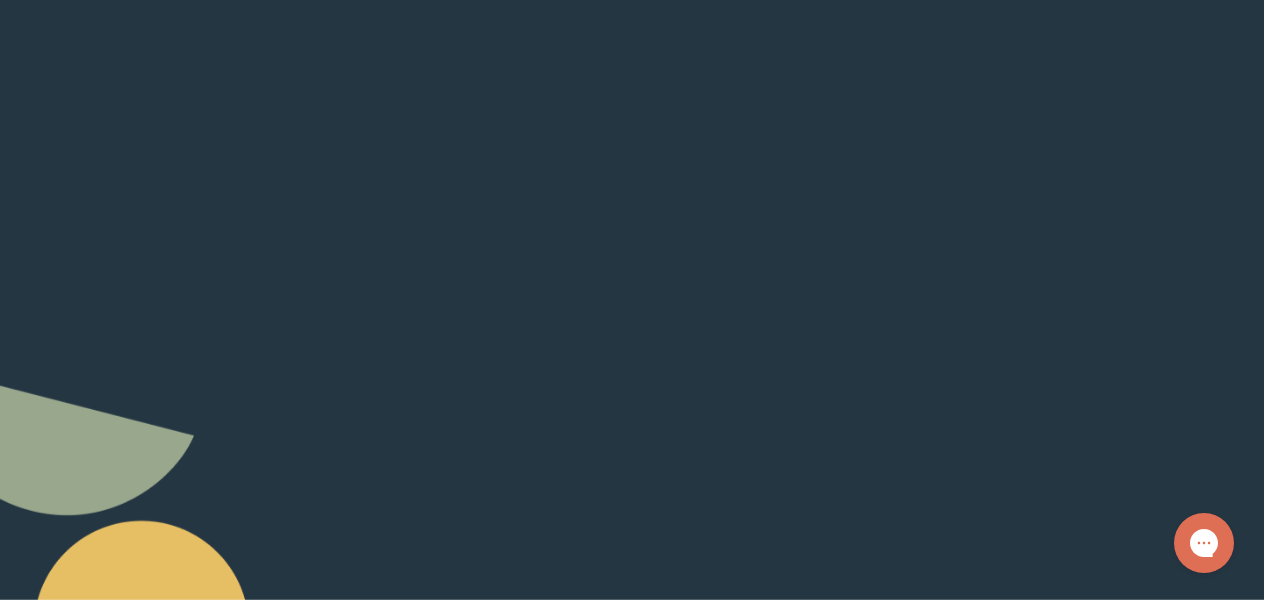 scroll, scrollTop: 0, scrollLeft: 0, axis: both 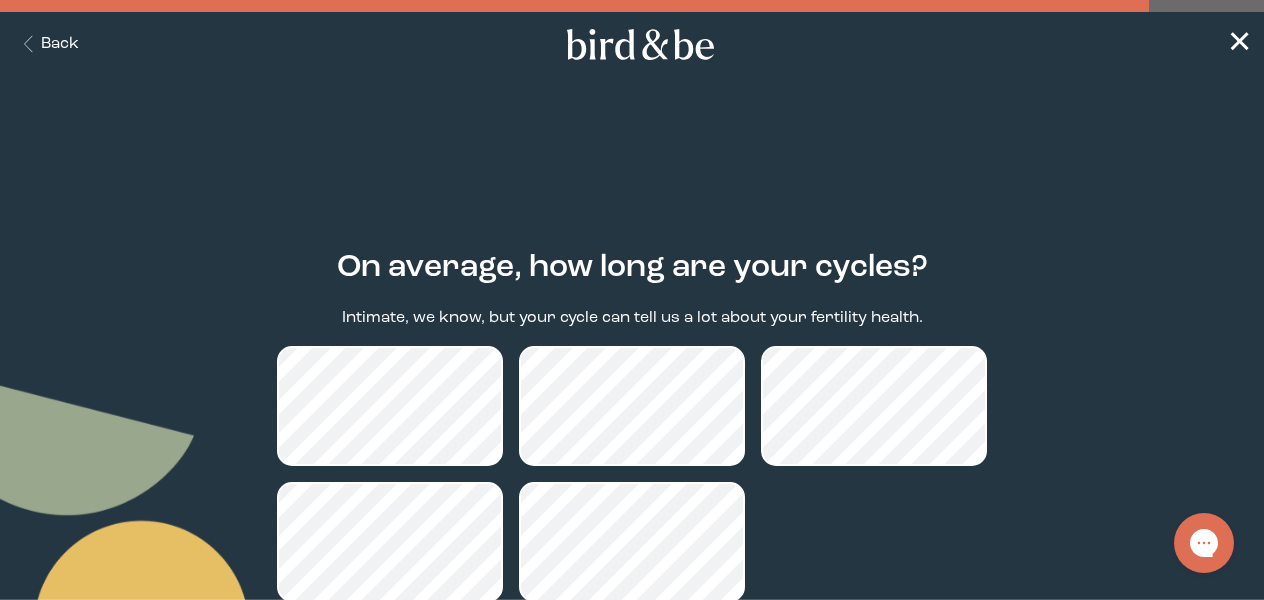 click on "On average, how long are your cycles?" at bounding box center [632, 268] 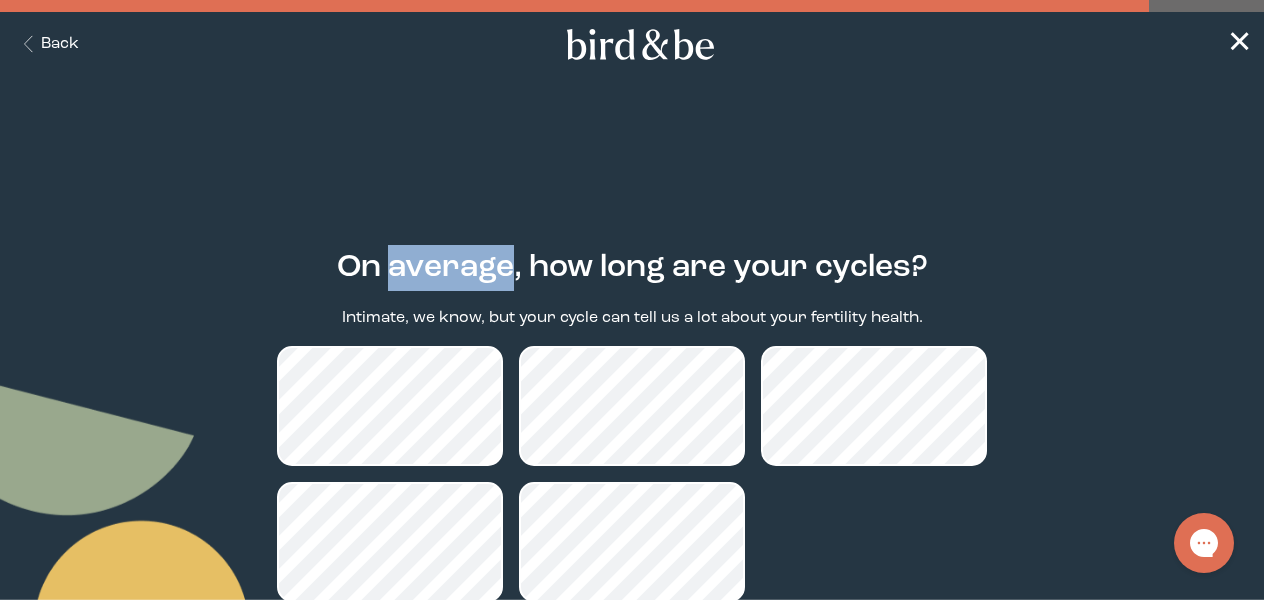 click on "On average, how long are your cycles?" at bounding box center [632, 268] 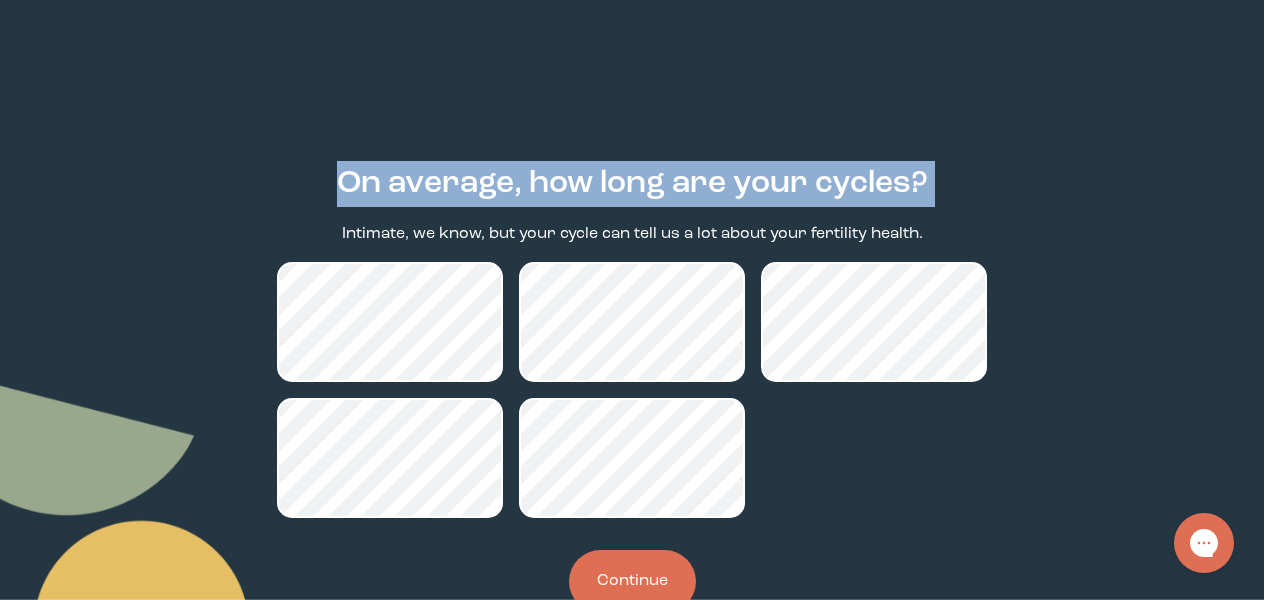 scroll, scrollTop: 98, scrollLeft: 0, axis: vertical 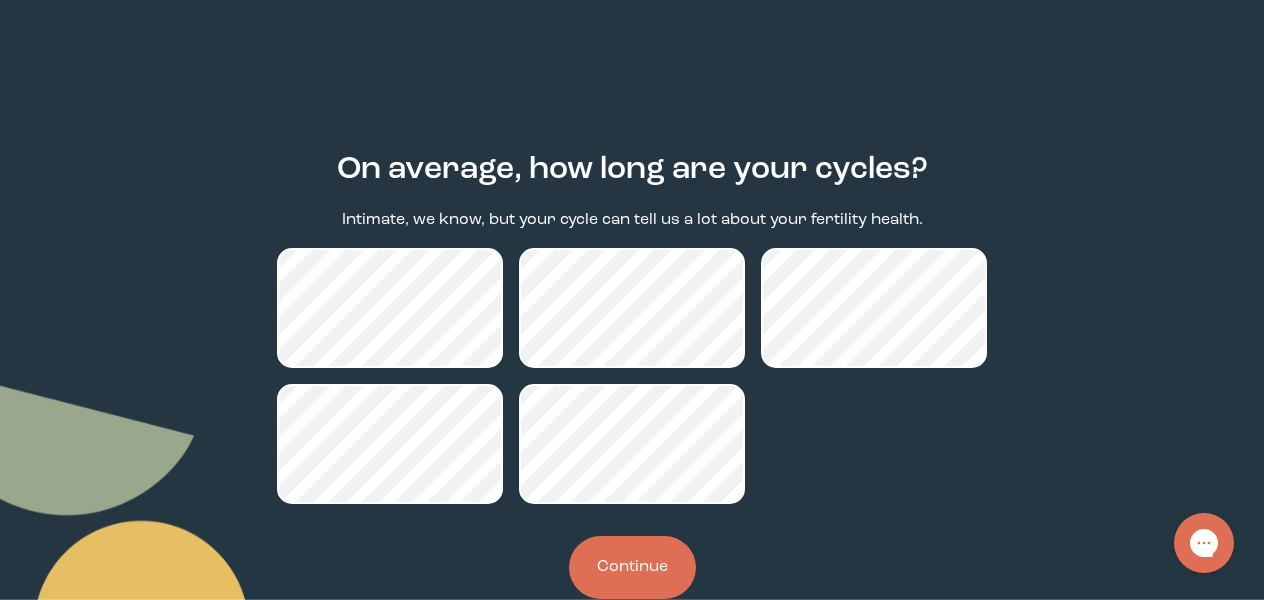 click on "Continue" at bounding box center (632, 567) 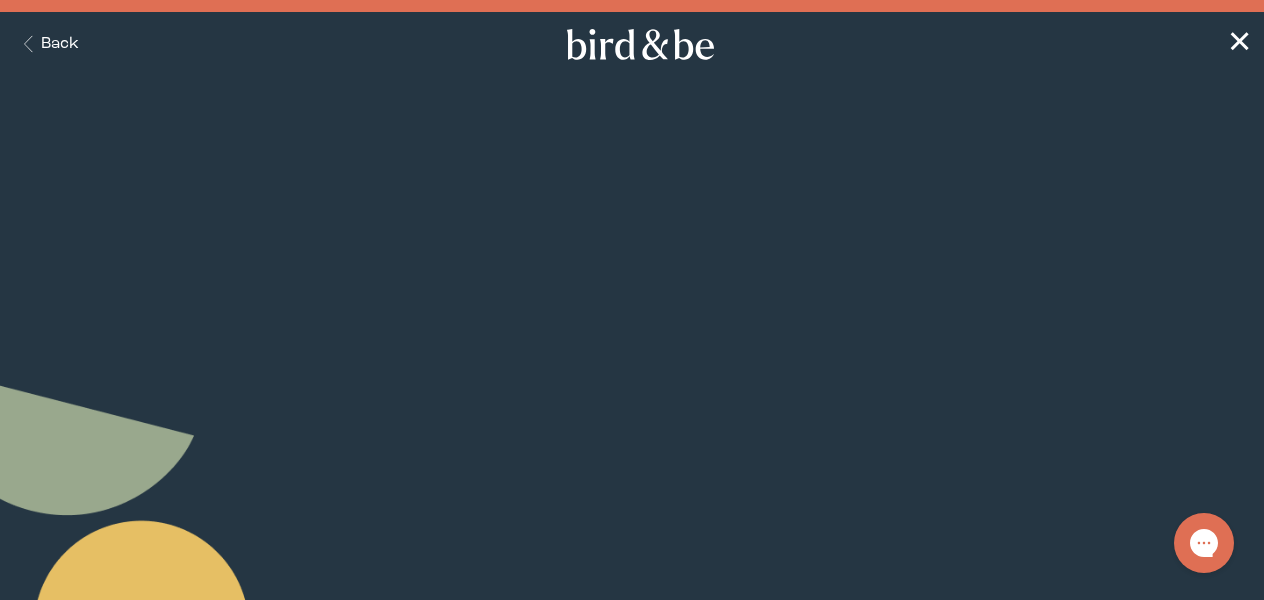 scroll, scrollTop: 0, scrollLeft: 0, axis: both 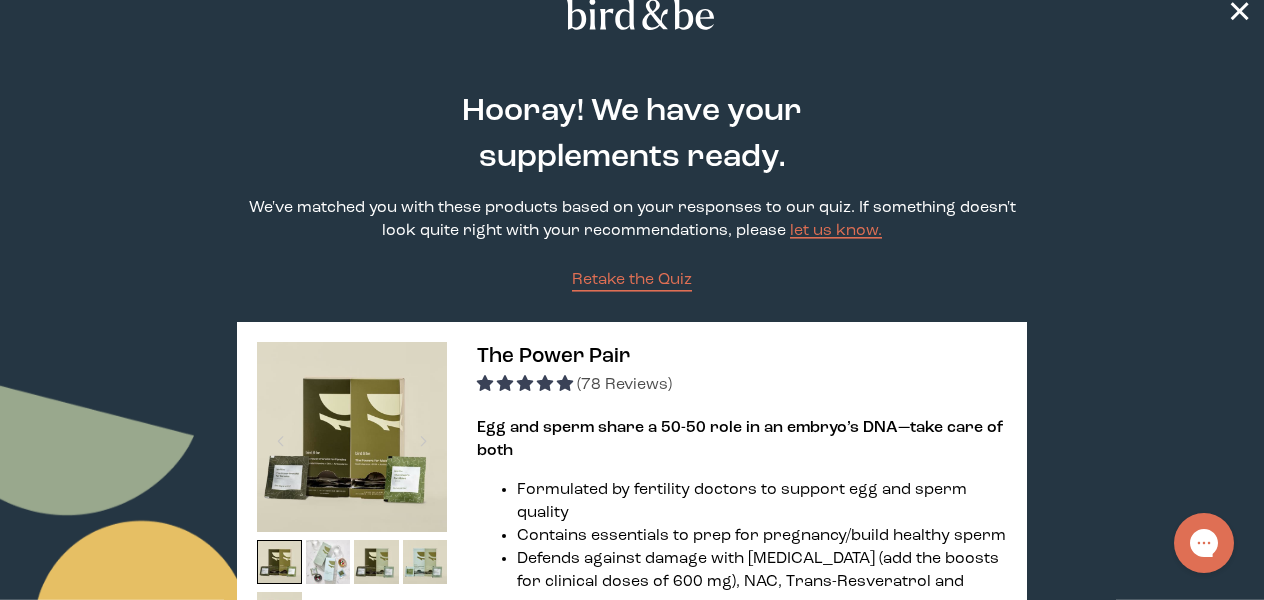 click on "We've matched you with these products based on your responses to our quiz. If something doesn't look quite right with your recommendations, please   let us know." at bounding box center [632, 220] 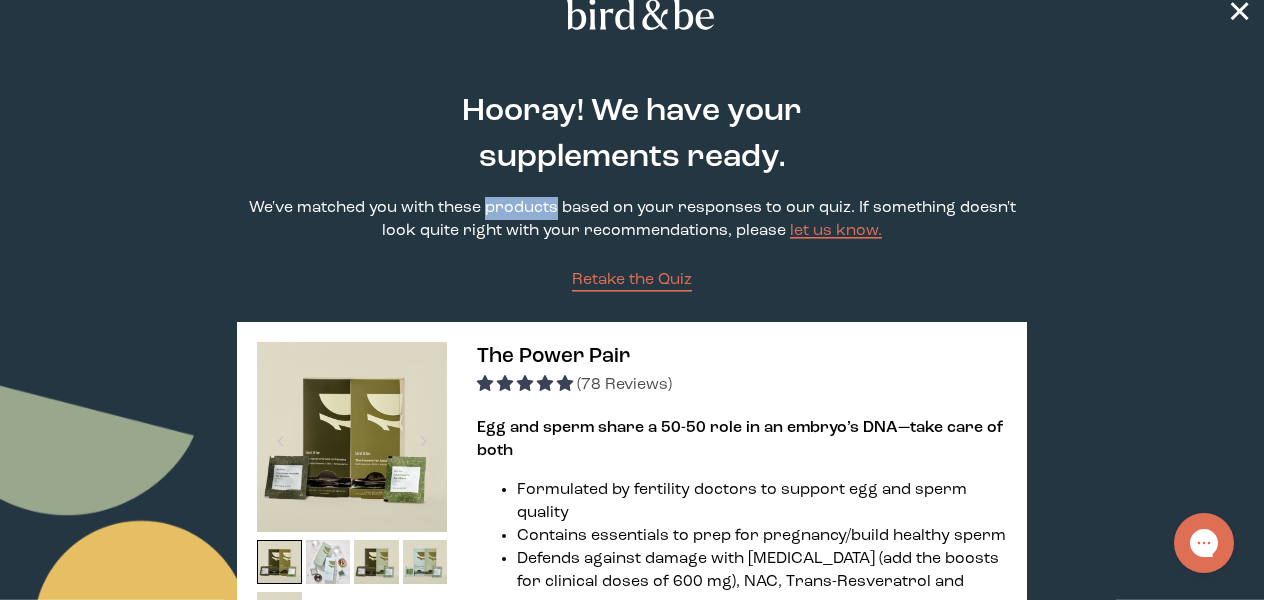 click on "We've matched you with these products based on your responses to our quiz. If something doesn't look quite right with your recommendations, please   let us know." at bounding box center (632, 220) 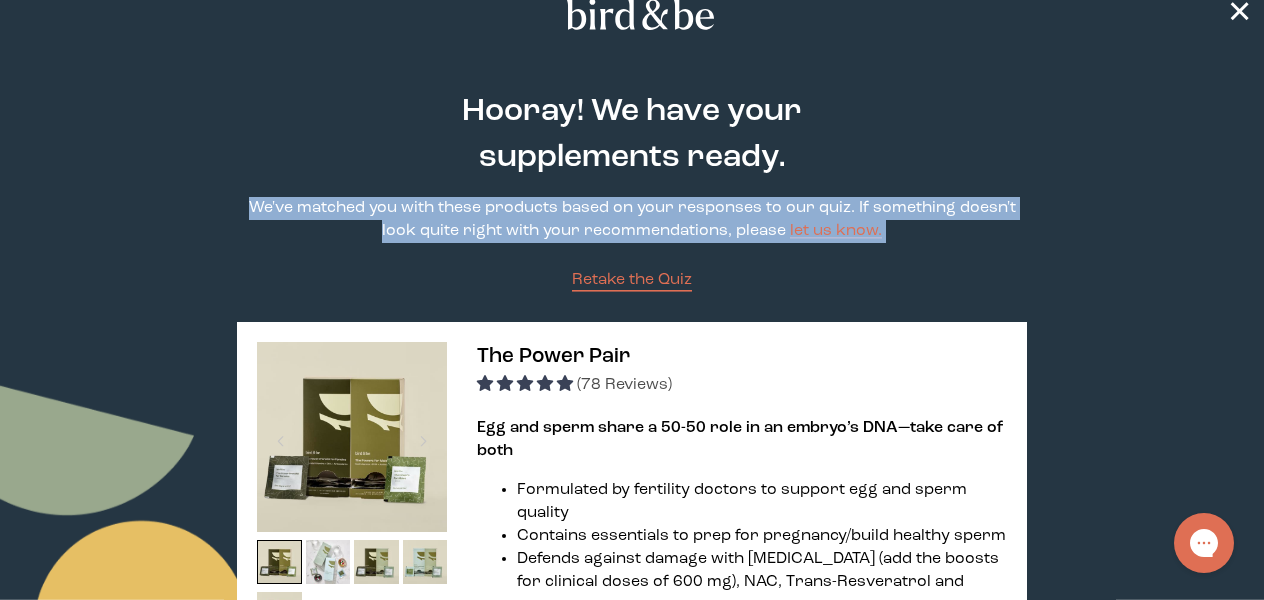 click on "We've matched you with these products based on your responses to our quiz. If something doesn't look quite right with your recommendations, please   let us know." at bounding box center [632, 220] 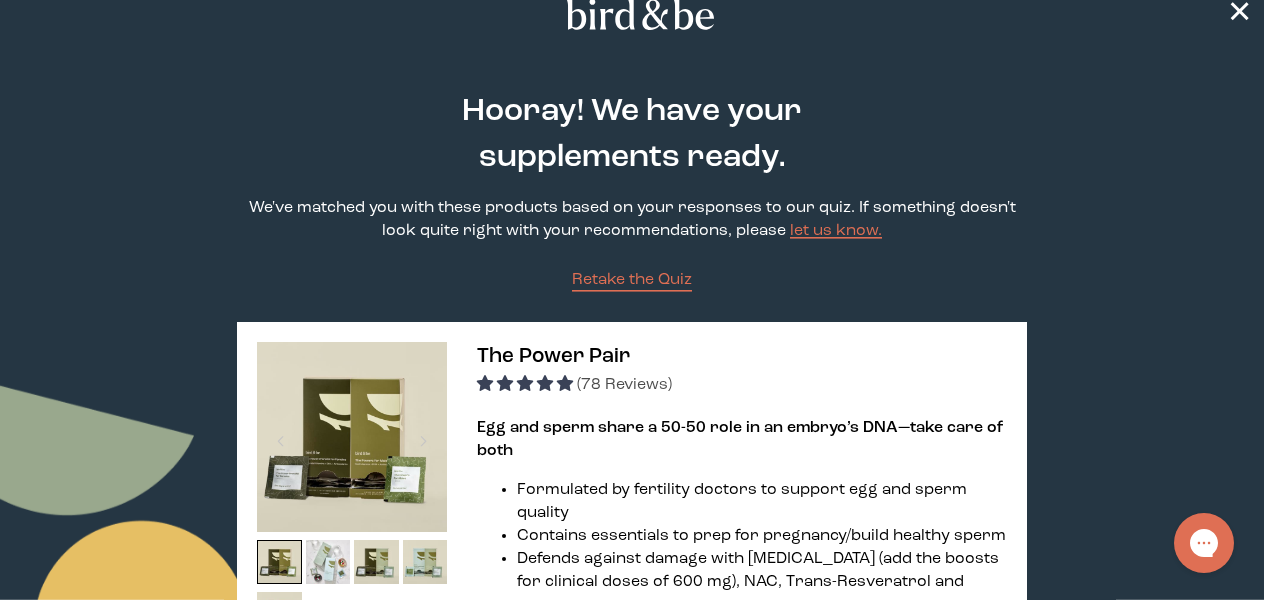 click on "We've matched you with these products based on your responses to our quiz. If something doesn't look quite right with your recommendations, please   let us know." at bounding box center [632, 220] 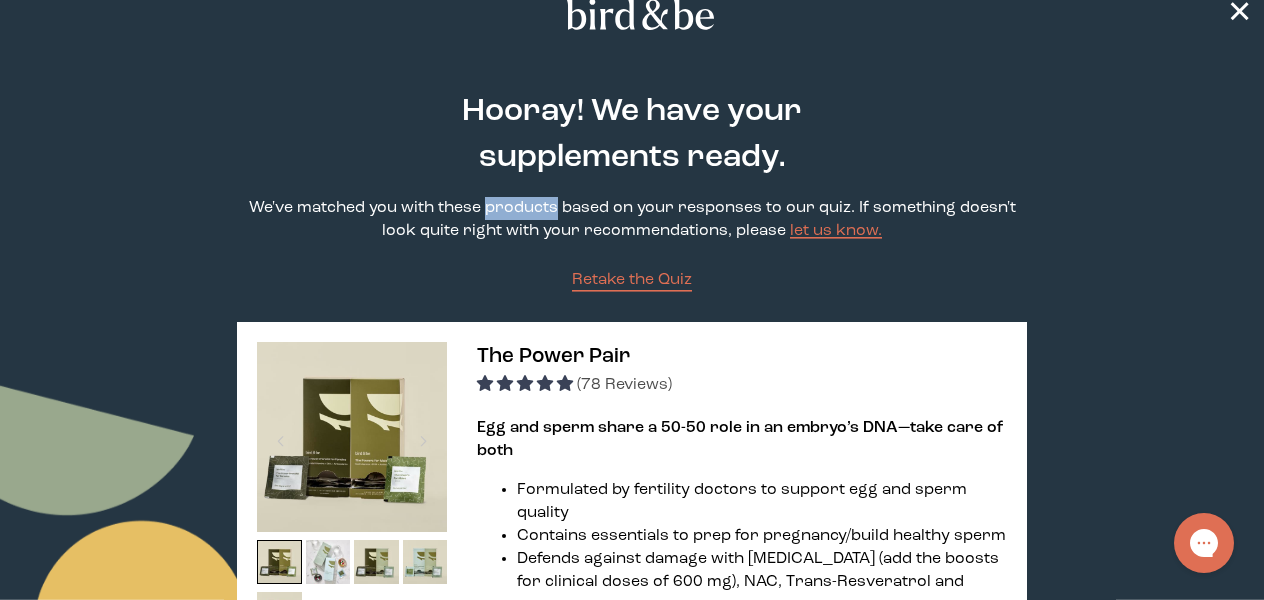 click on "We've matched you with these products based on your responses to our quiz. If something doesn't look quite right with your recommendations, please   let us know." at bounding box center (632, 220) 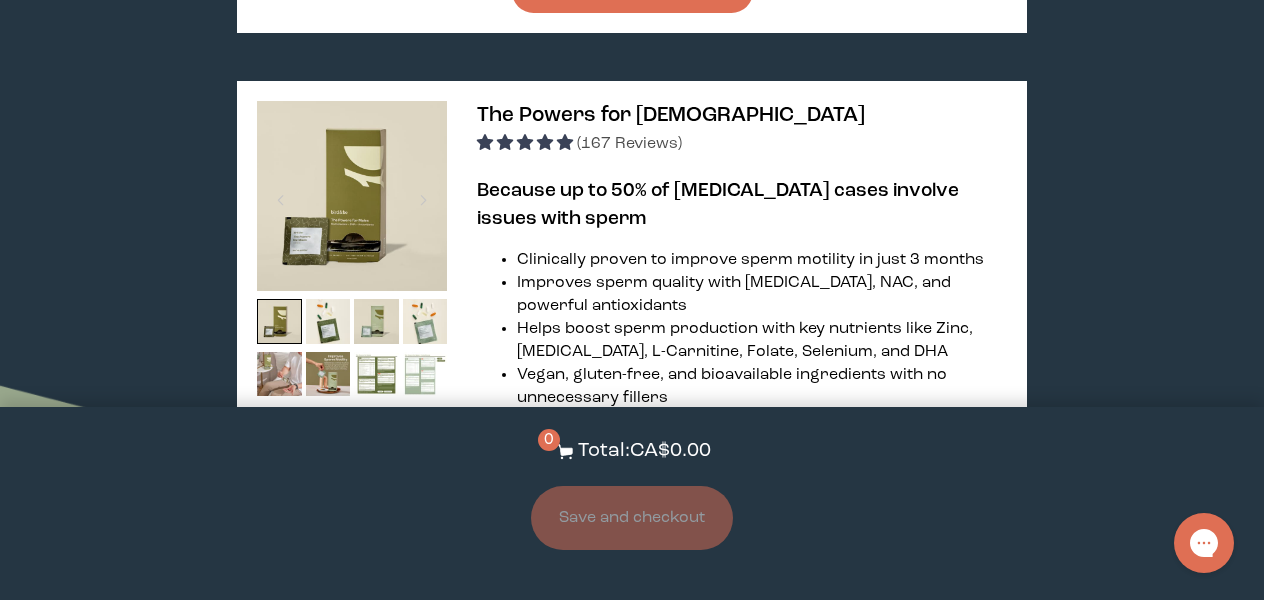 scroll, scrollTop: 1303, scrollLeft: 0, axis: vertical 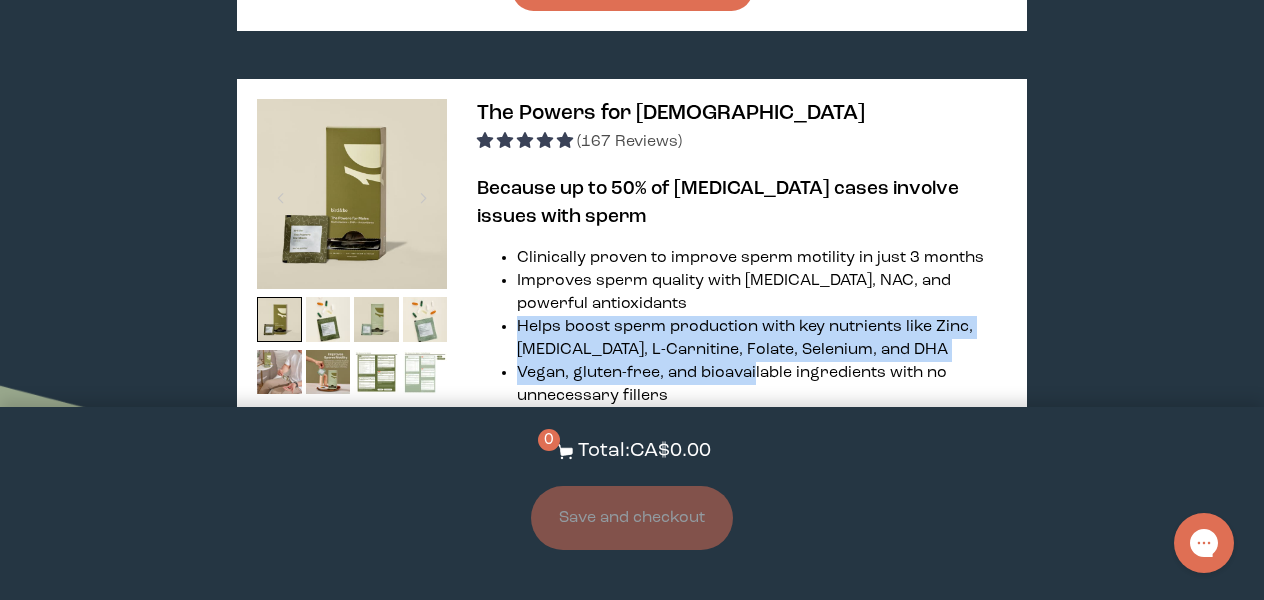 drag, startPoint x: 521, startPoint y: 231, endPoint x: 754, endPoint y: 273, distance: 236.75514 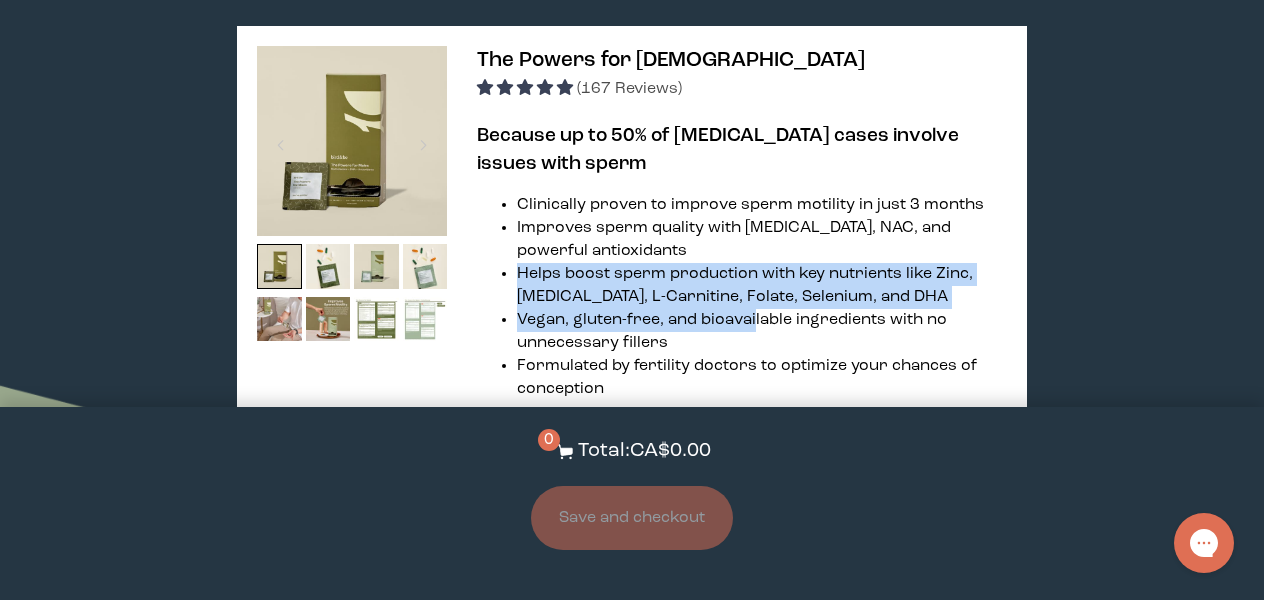 scroll, scrollTop: 1361, scrollLeft: 0, axis: vertical 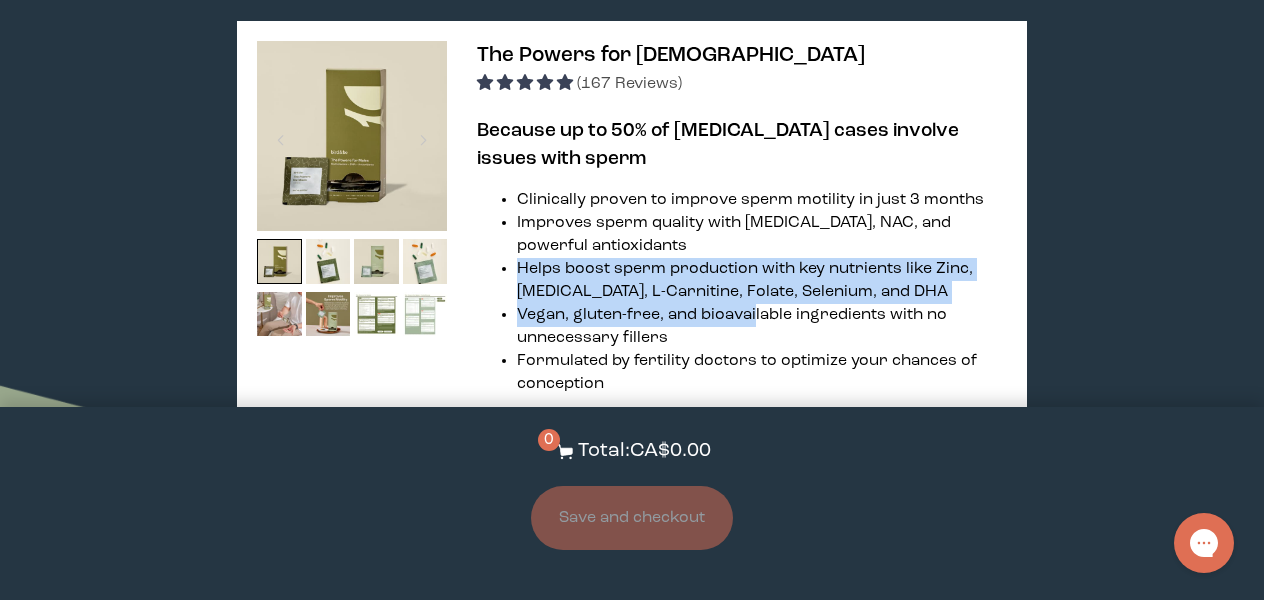click on "Helps boost sperm production with key nutrients like Zinc, [MEDICAL_DATA], L-Carnitine, Folate, Selenium, and DHA" at bounding box center [762, 281] 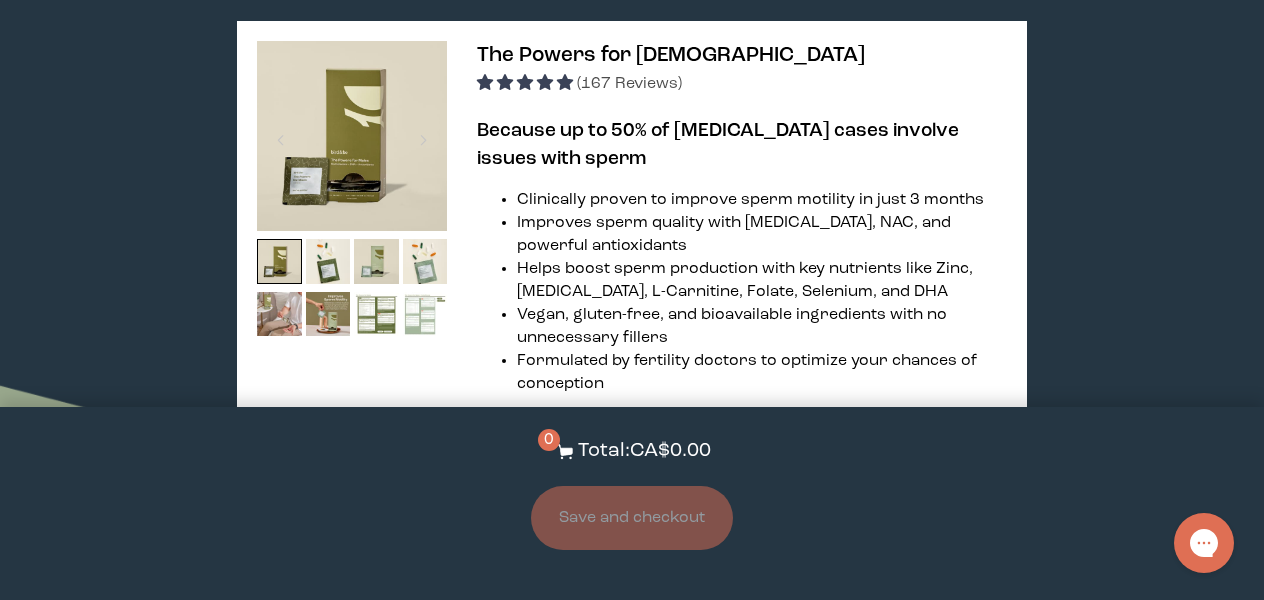 click on "Helps boost sperm production with key nutrients like Zinc, [MEDICAL_DATA], L-Carnitine, Folate, Selenium, and DHA" at bounding box center [762, 281] 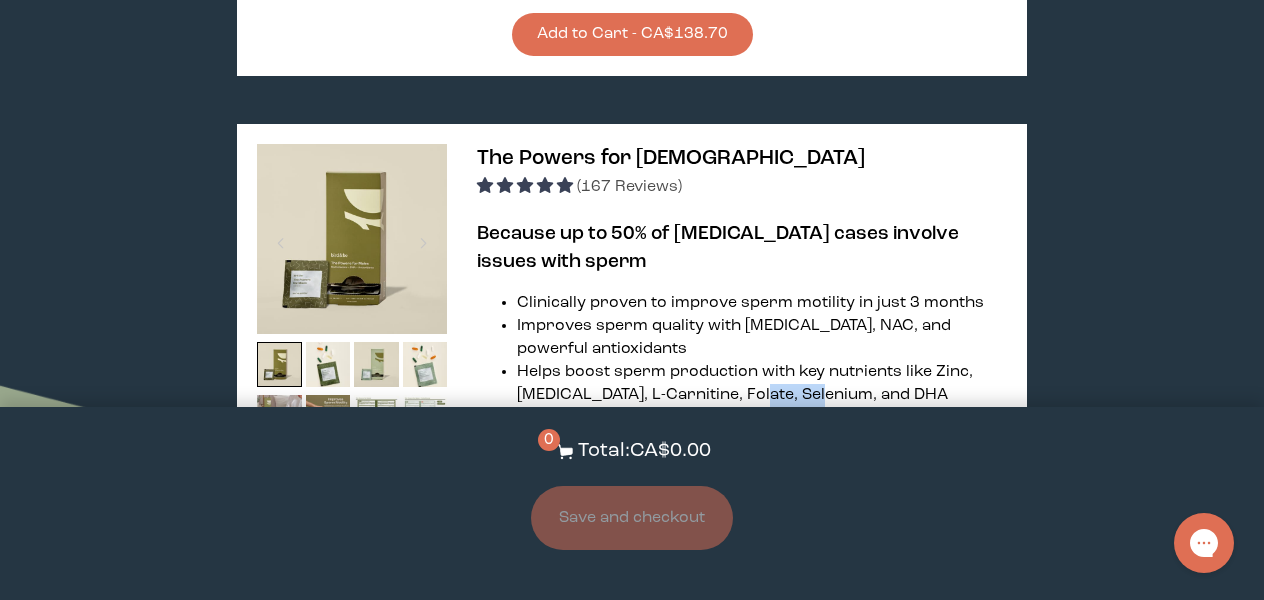 scroll, scrollTop: 1275, scrollLeft: 0, axis: vertical 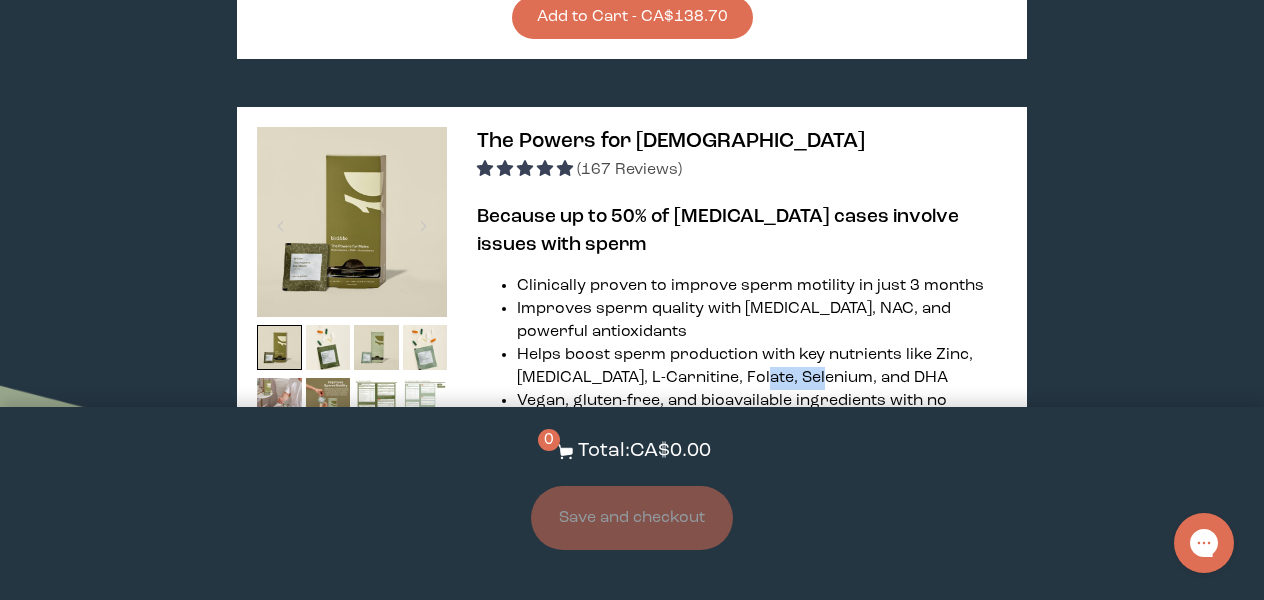 click at bounding box center [352, 222] 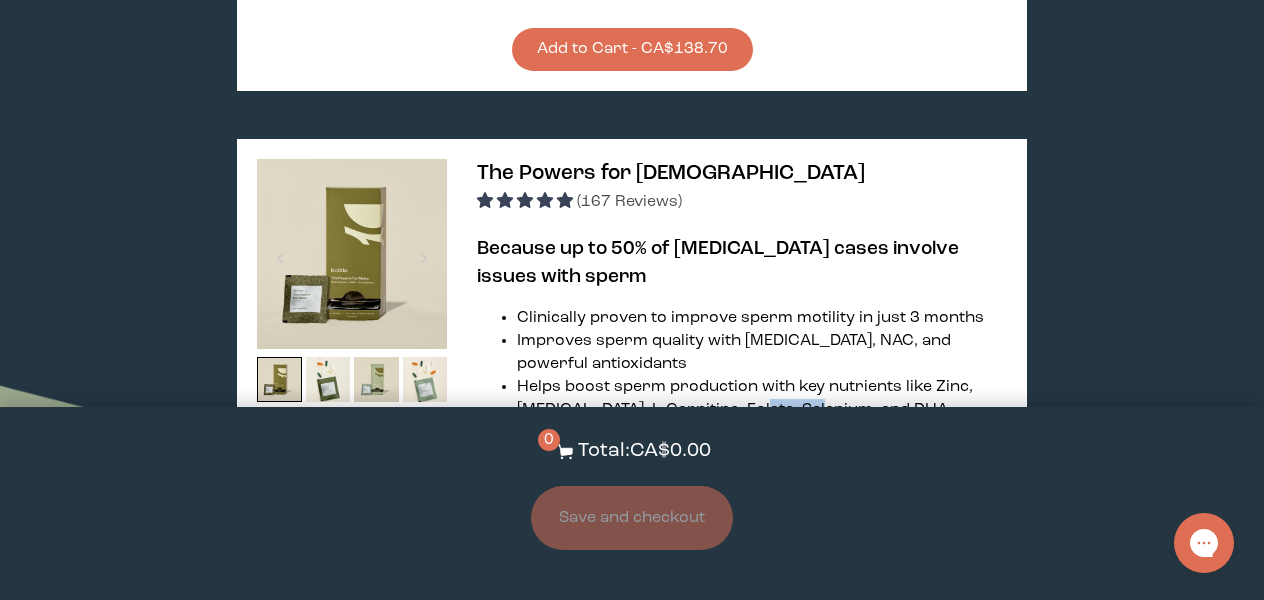 scroll, scrollTop: 1239, scrollLeft: 0, axis: vertical 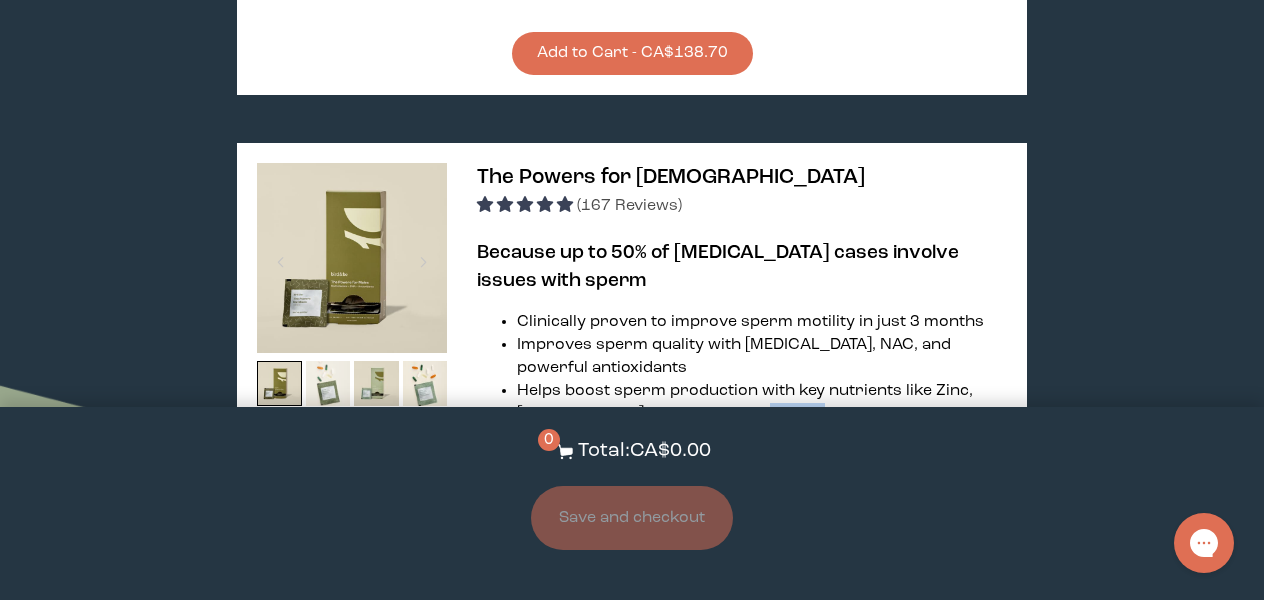 click at bounding box center (328, 383) 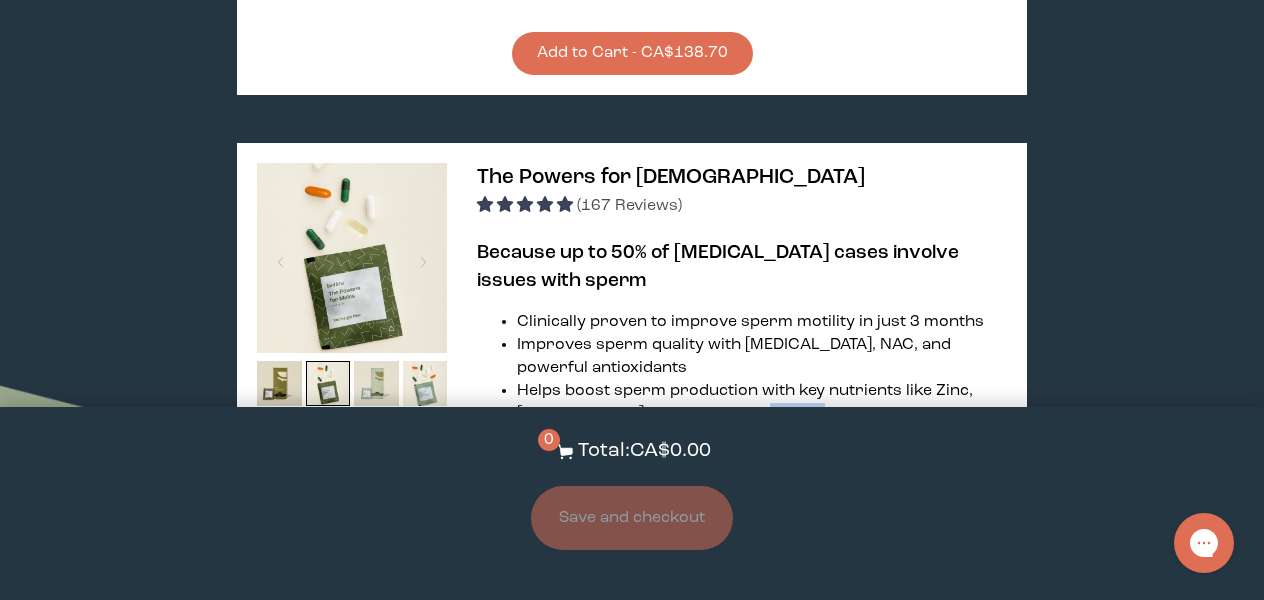 click at bounding box center [376, 383] 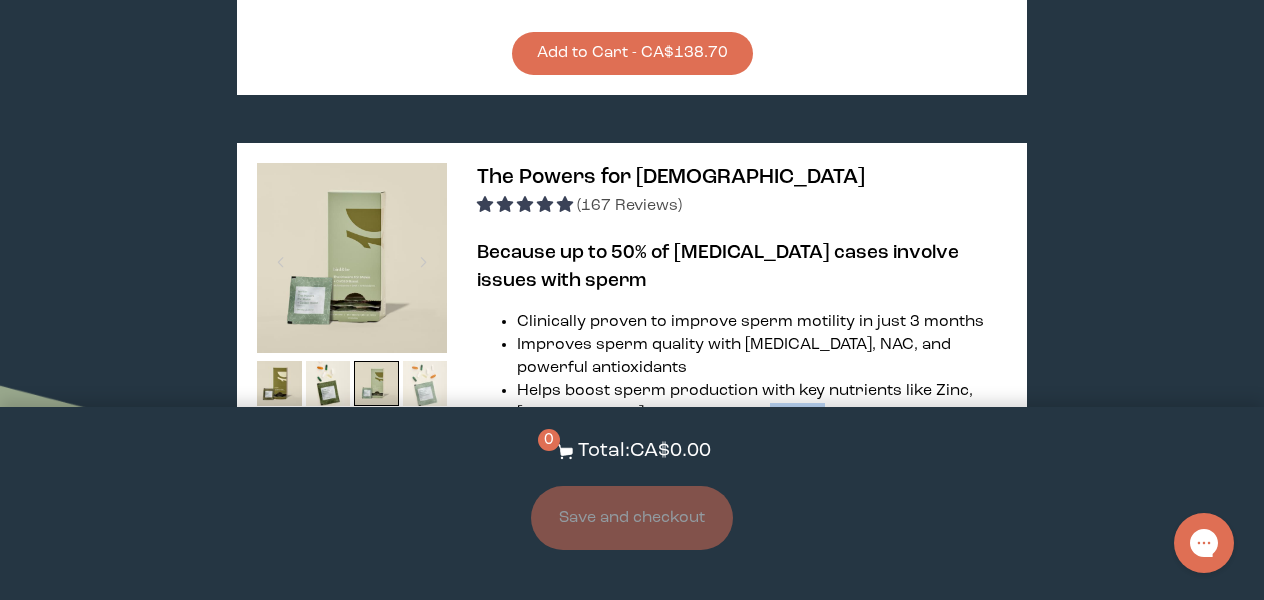 click at bounding box center (425, 383) 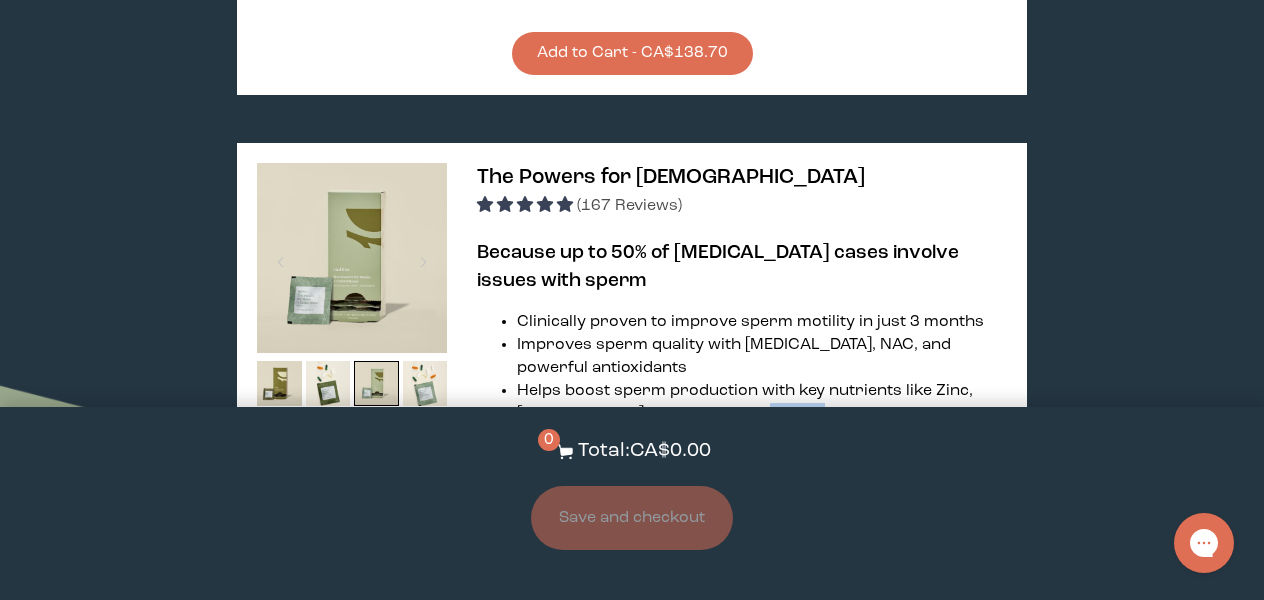 click at bounding box center (425, 436) 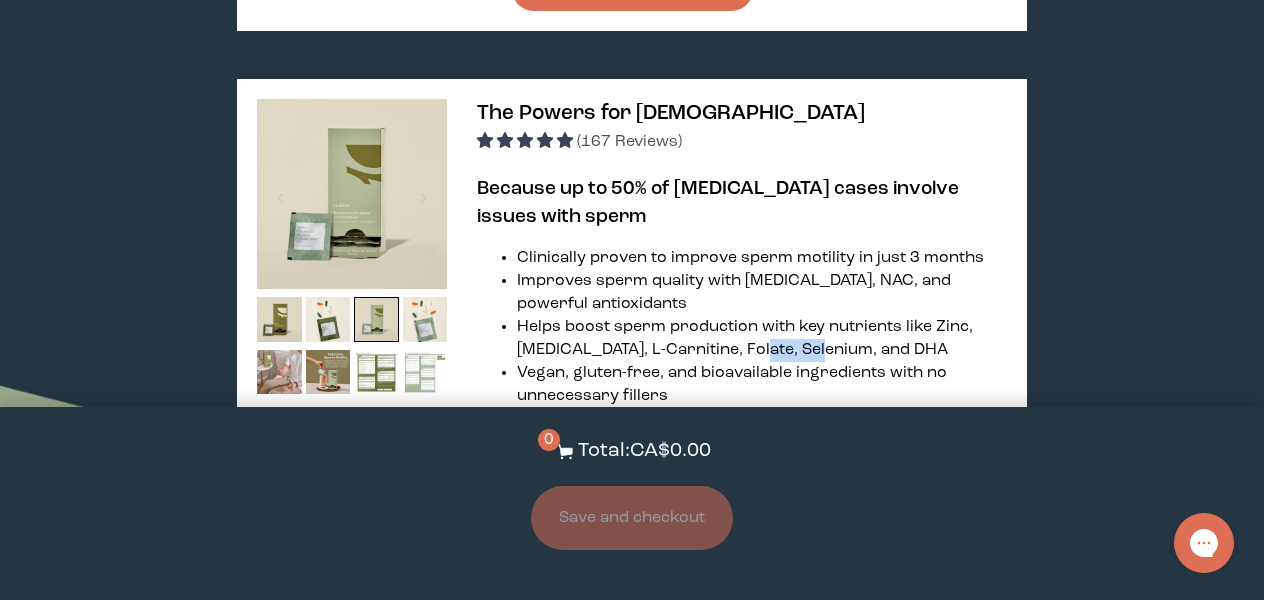 scroll, scrollTop: 1316, scrollLeft: 0, axis: vertical 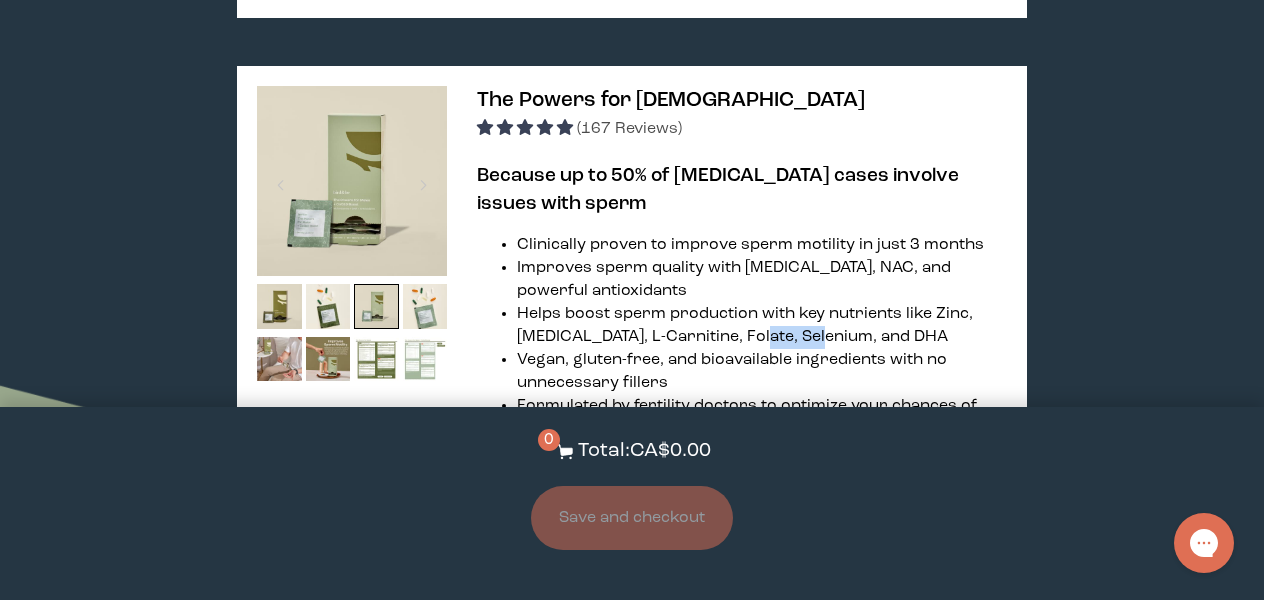 click on "Formulated by fertility doctors to optimize your chances of conception" at bounding box center (762, 418) 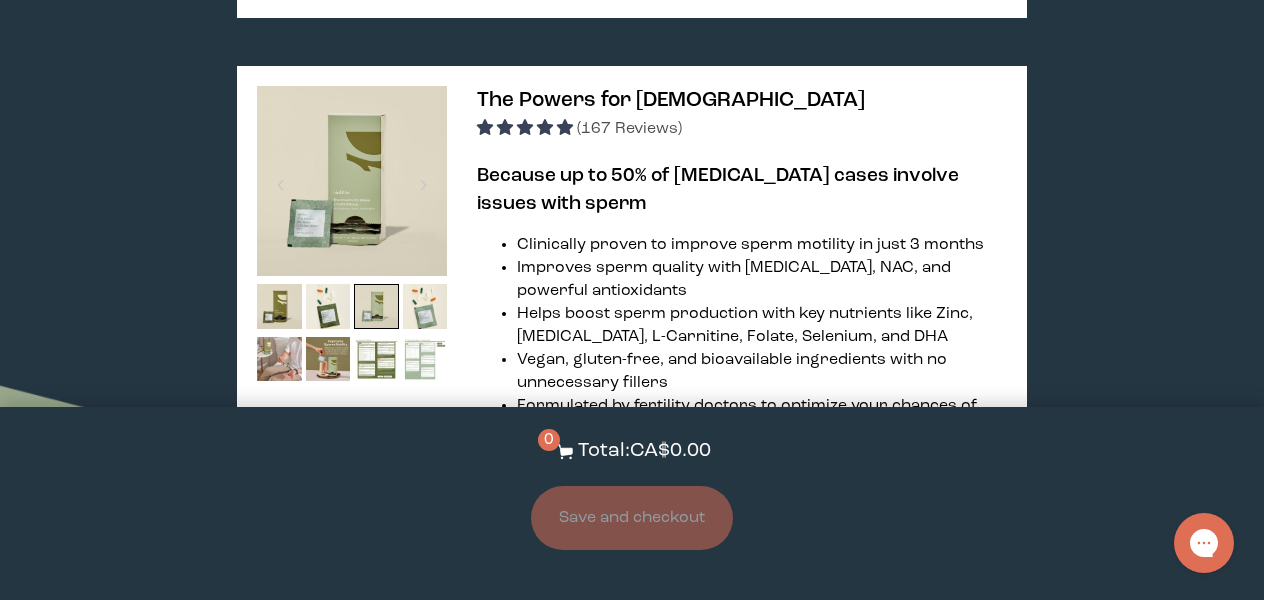 click on "Formulated by fertility doctors to optimize your chances of conception" at bounding box center [762, 418] 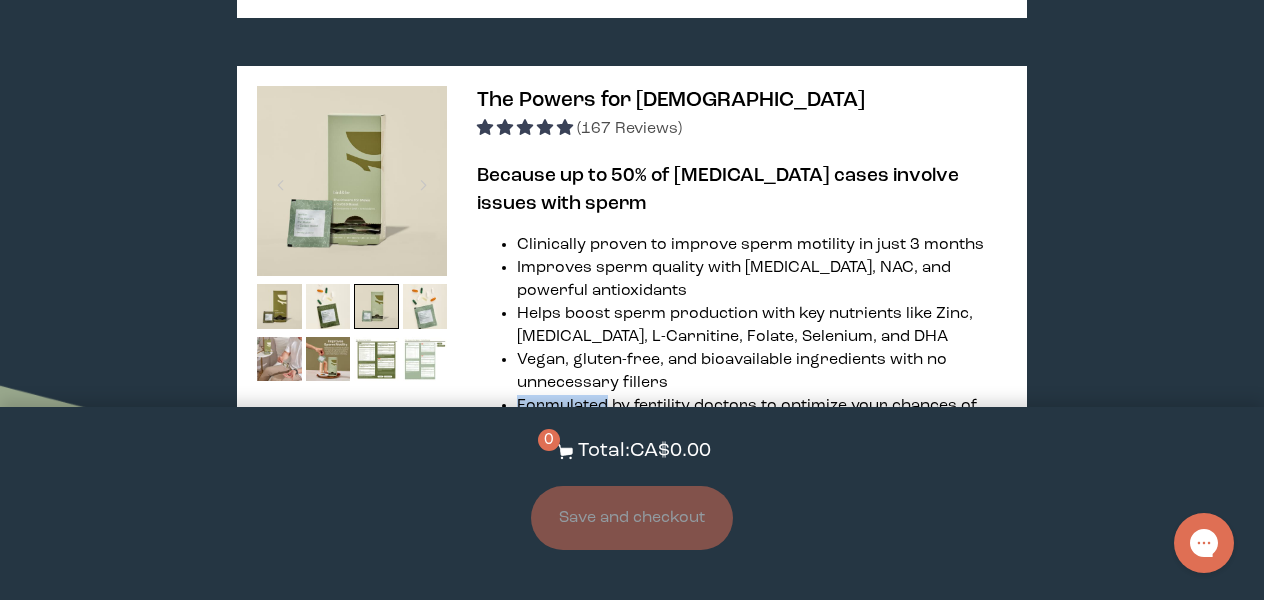 click on "Formulated by fertility doctors to optimize your chances of conception" at bounding box center [762, 418] 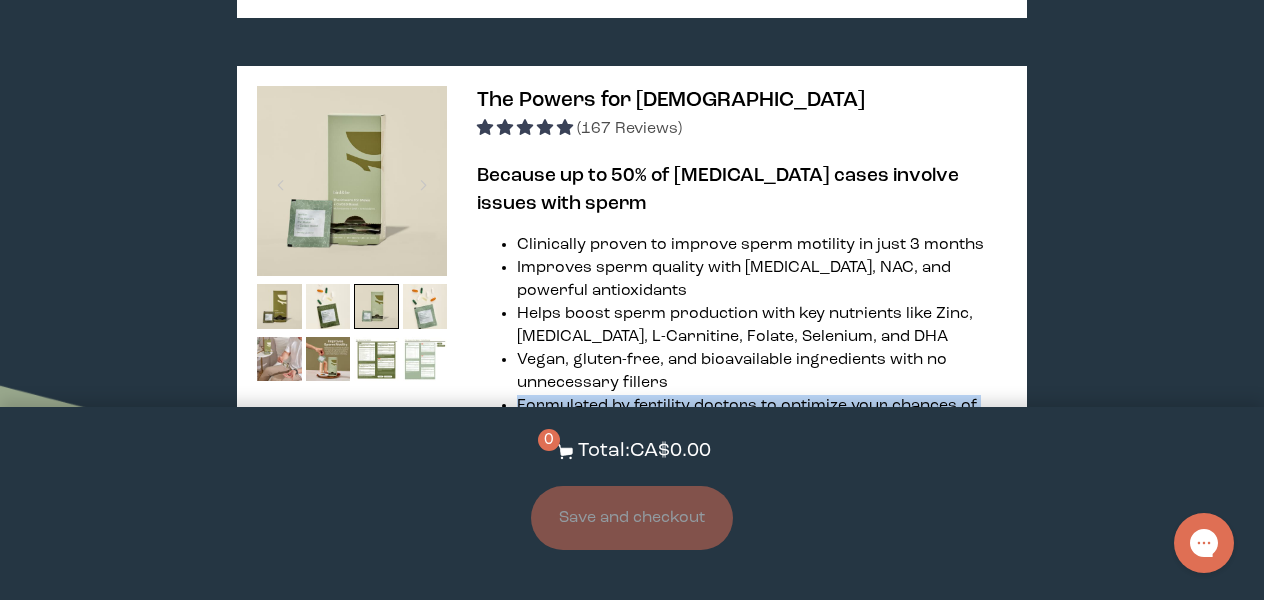 click on "Vegan, gluten-free, and bioavailable ingredients with no unnecessary fillers" at bounding box center (762, 372) 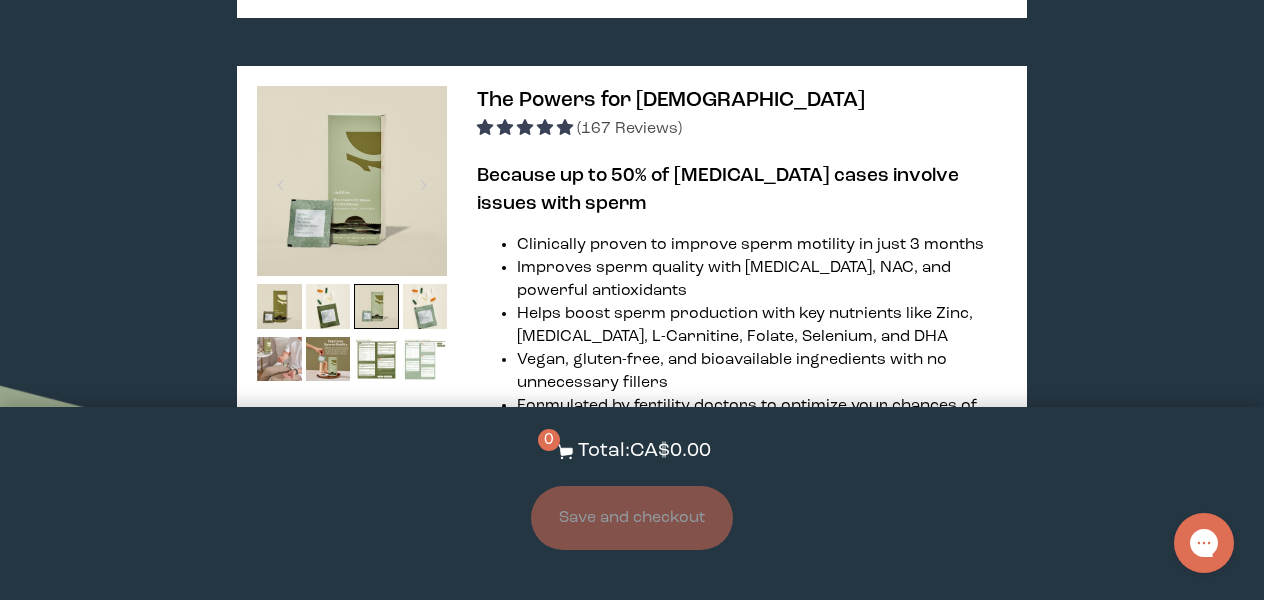 click on "Vegan, gluten-free, and bioavailable ingredients with no unnecessary fillers" at bounding box center [762, 372] 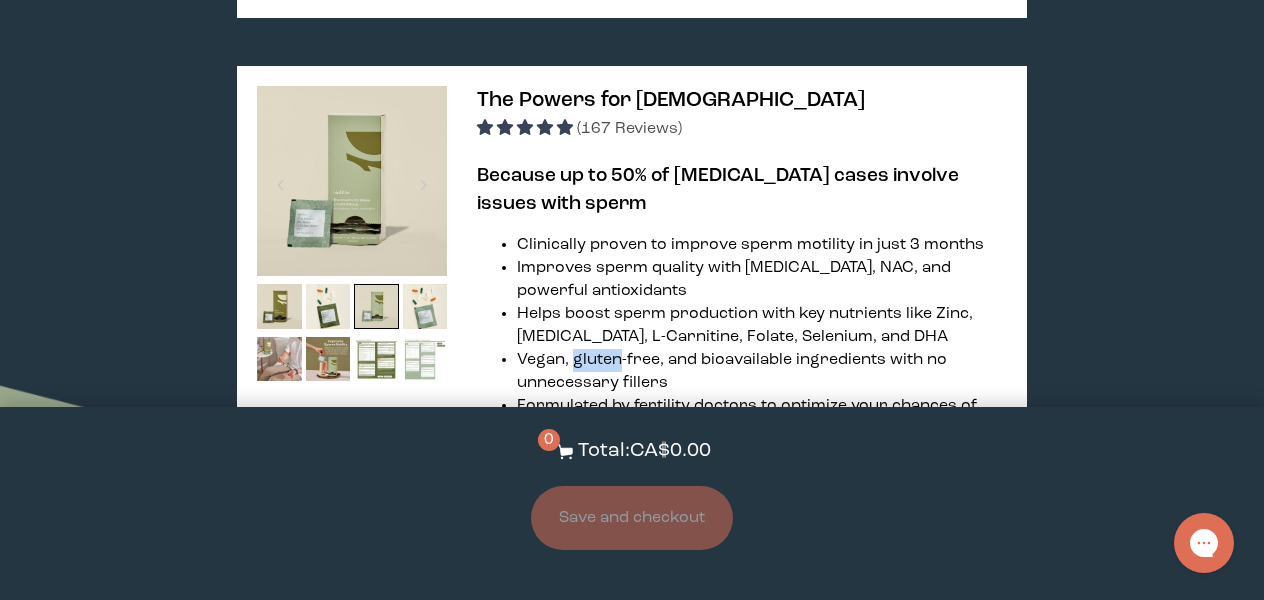 click on "Vegan, gluten-free, and bioavailable ingredients with no unnecessary fillers" at bounding box center (762, 372) 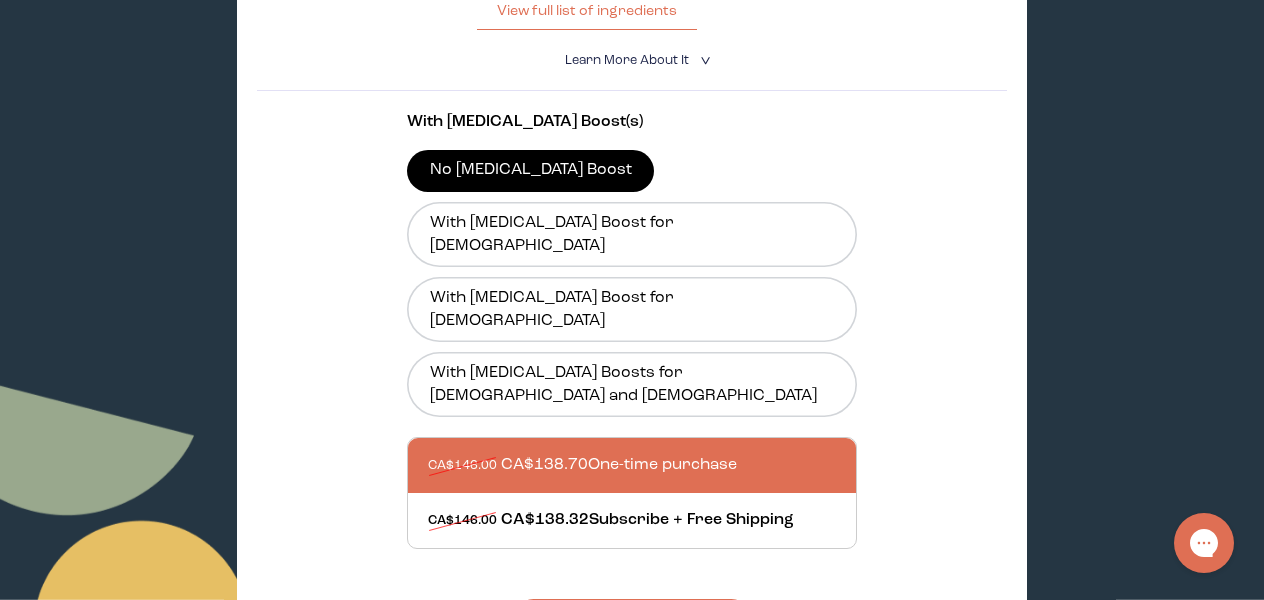 scroll, scrollTop: 0, scrollLeft: 0, axis: both 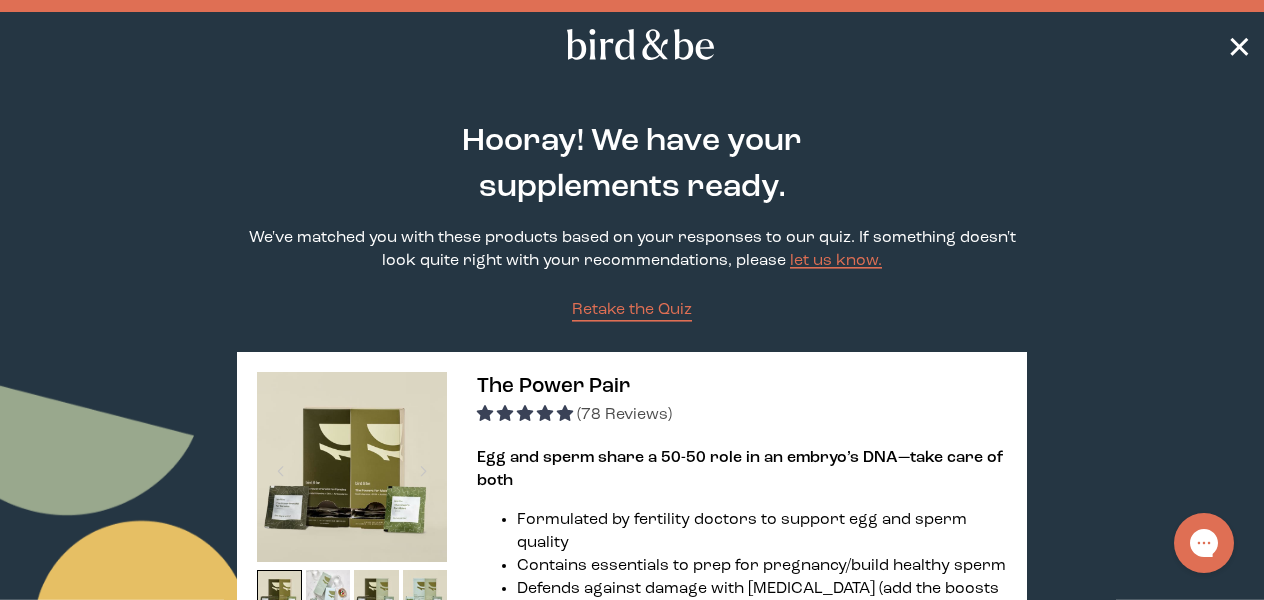 click on "✕" at bounding box center [1239, 45] 